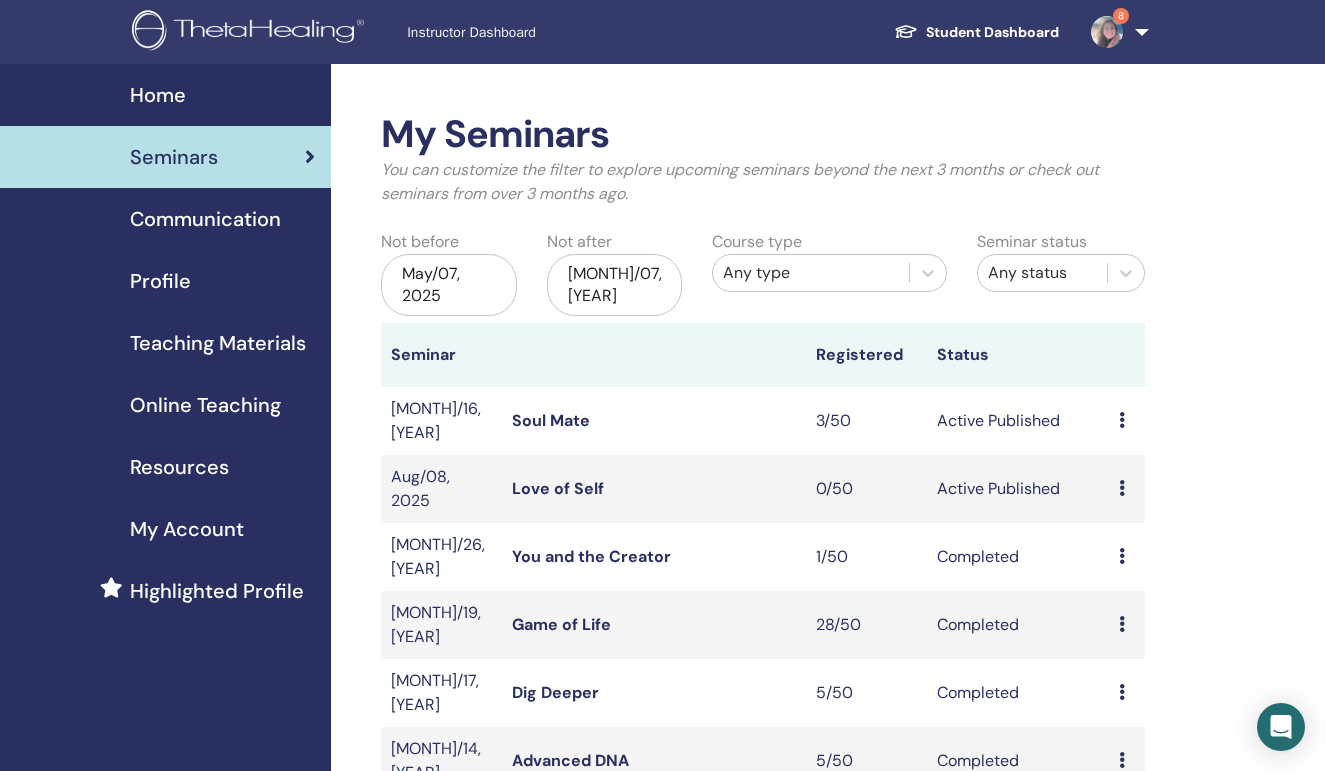 scroll, scrollTop: 0, scrollLeft: 0, axis: both 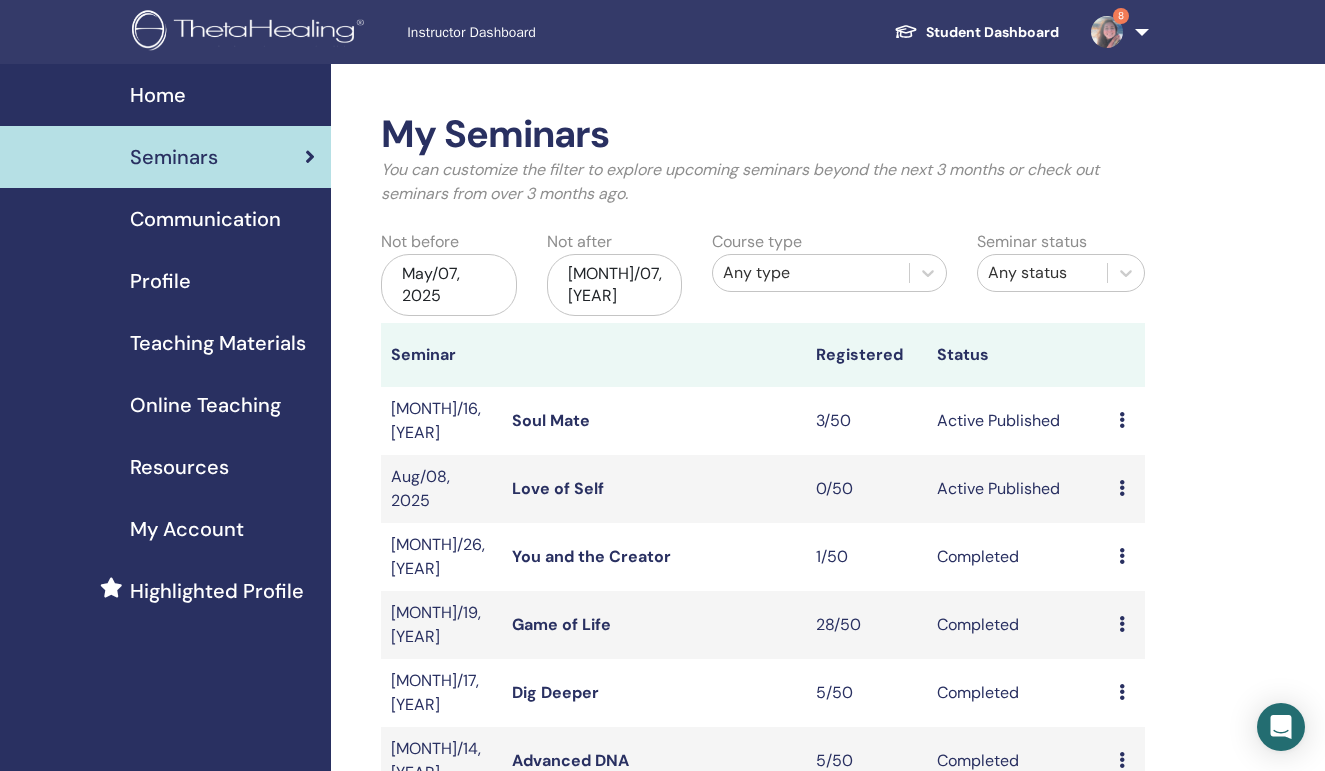 click on "Home" at bounding box center (158, 95) 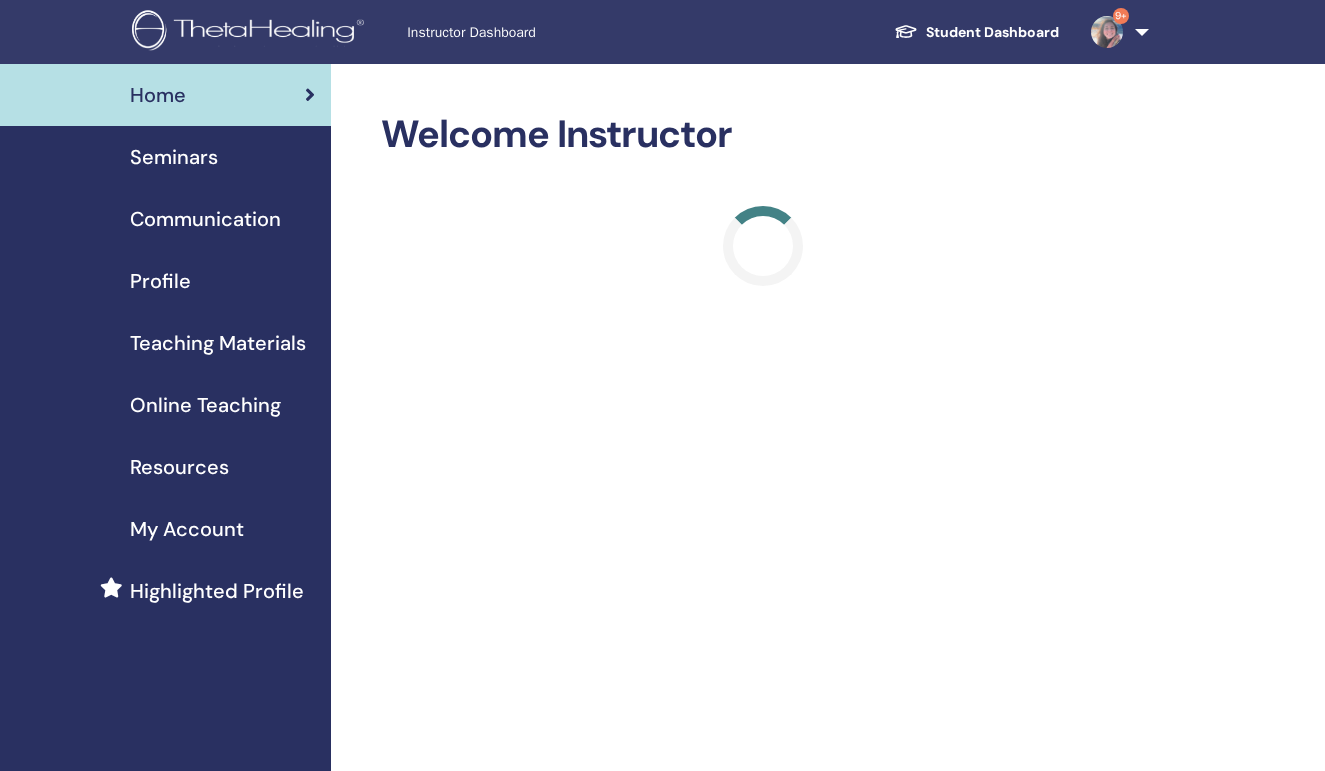 scroll, scrollTop: 0, scrollLeft: 0, axis: both 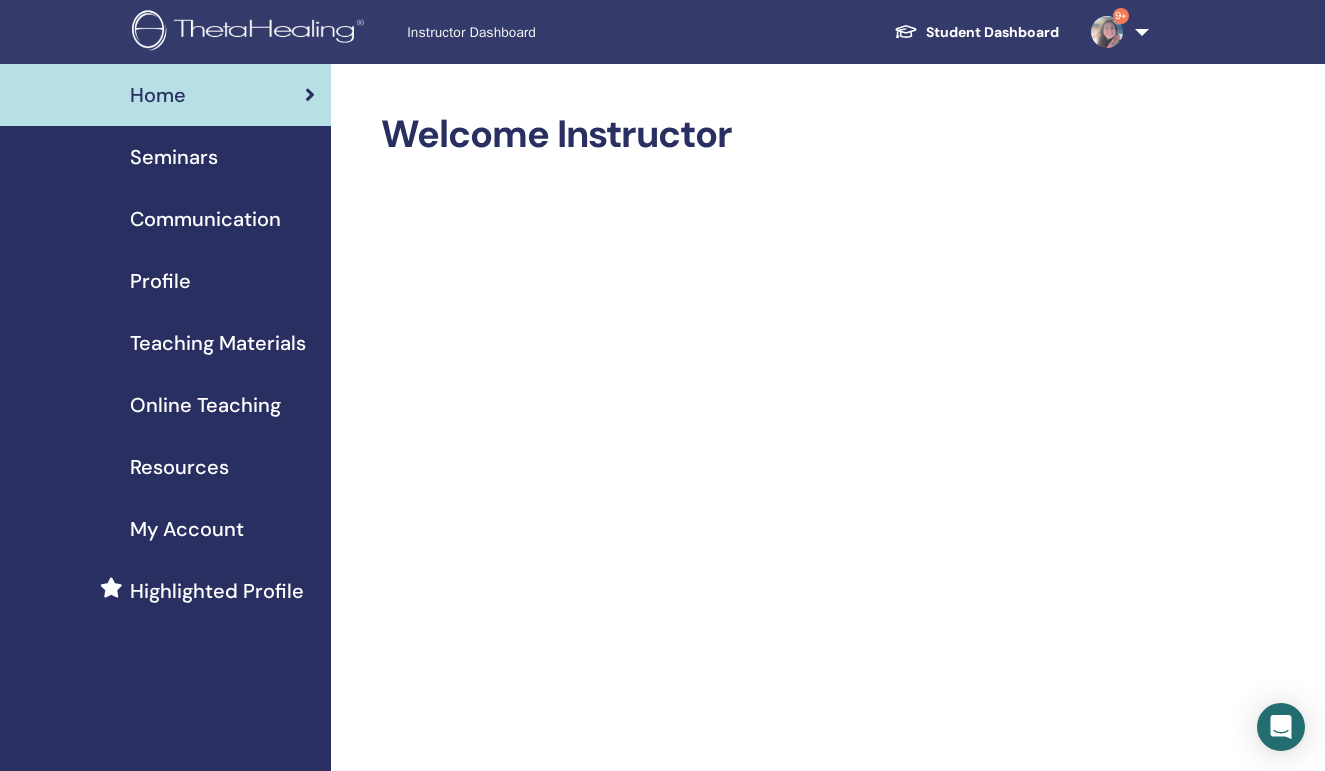 click on "Seminars" at bounding box center [174, 157] 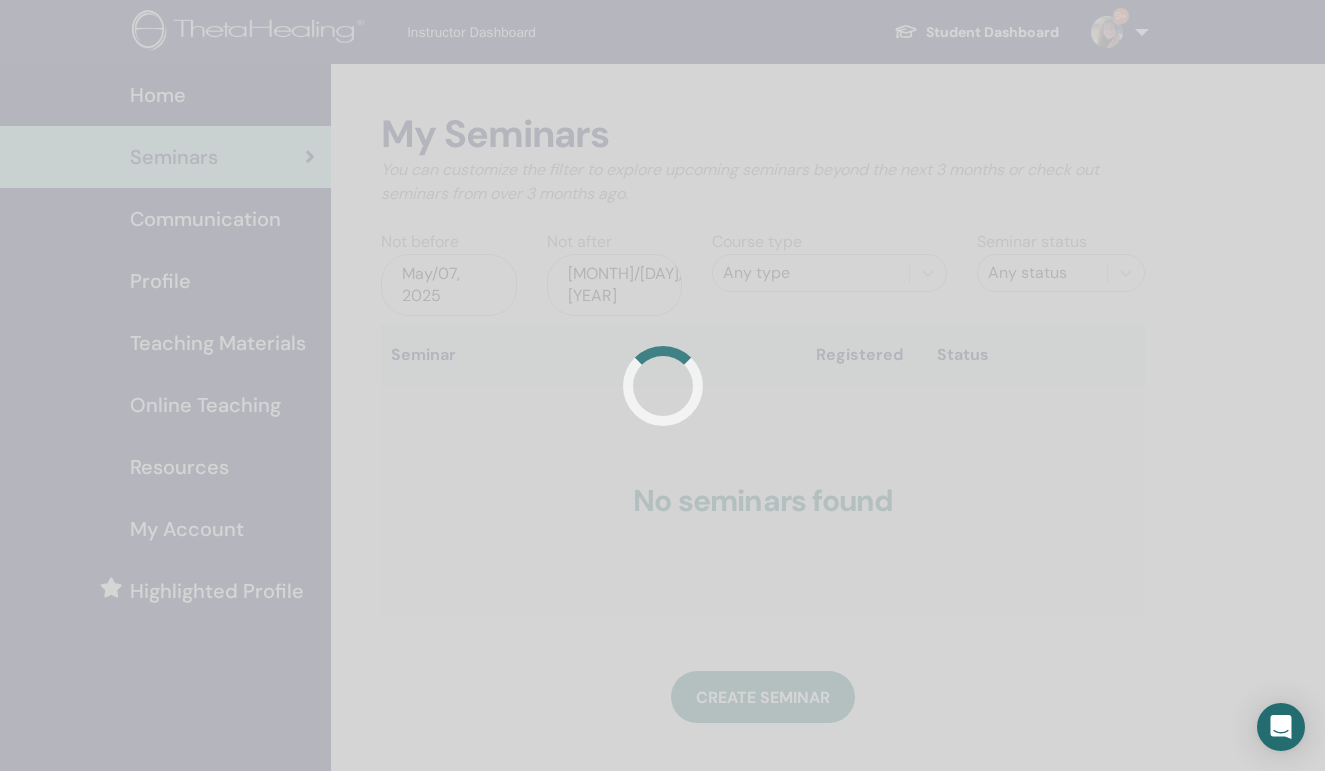 scroll, scrollTop: 0, scrollLeft: 0, axis: both 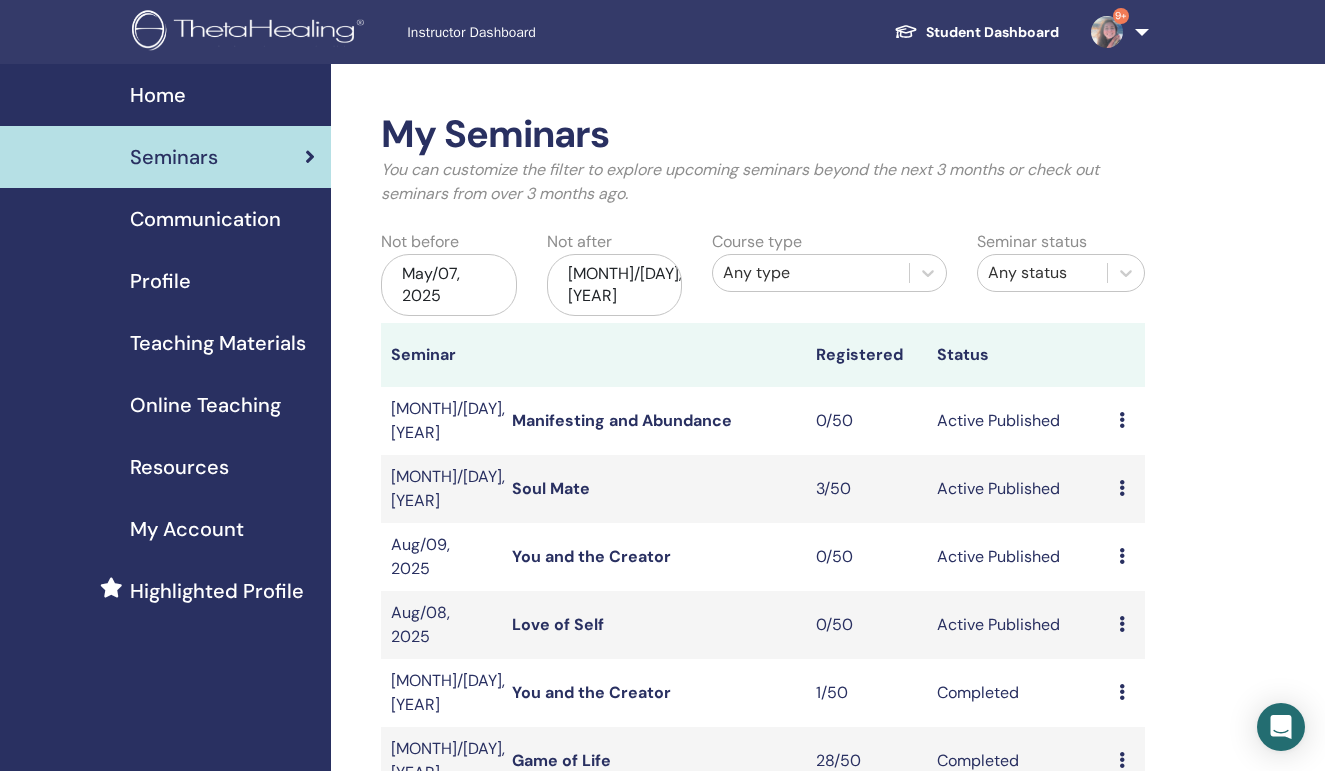 click at bounding box center [1122, 420] 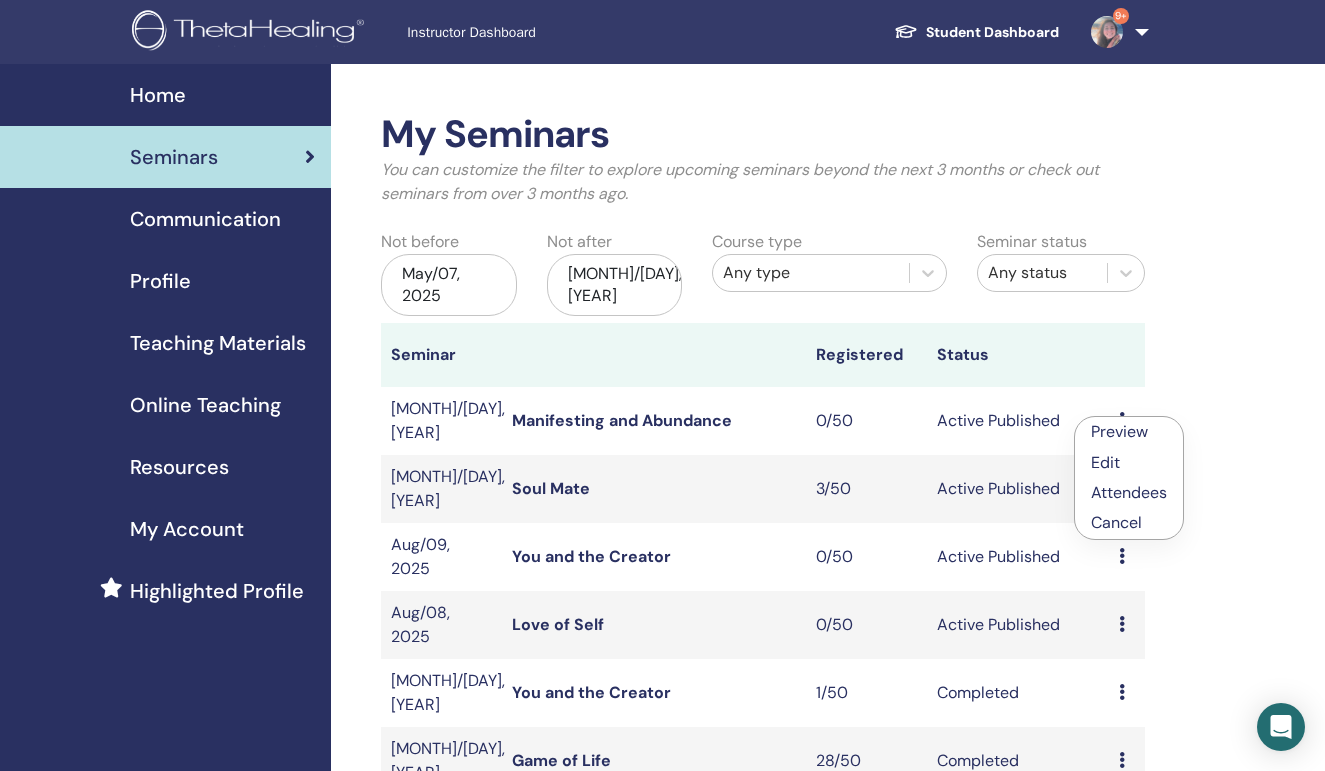 click on "Edit" at bounding box center (1105, 462) 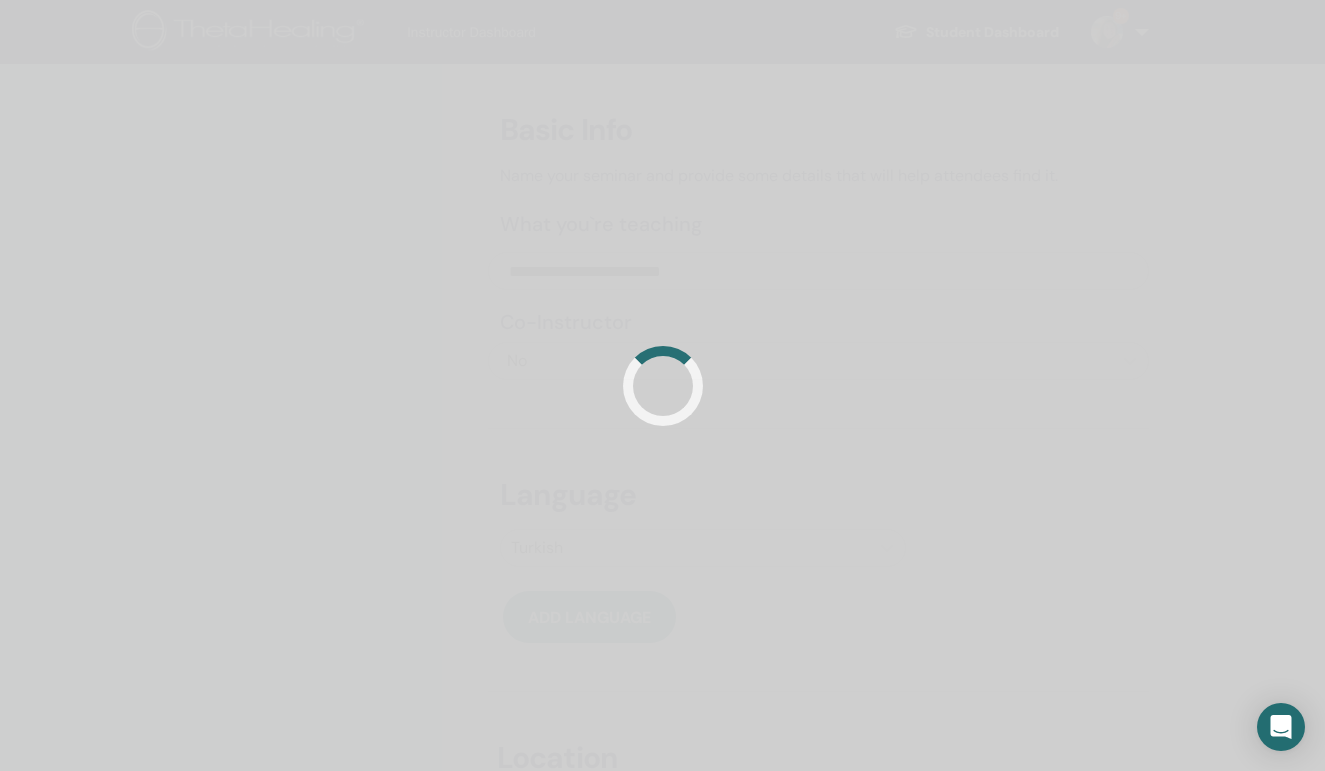 scroll, scrollTop: 0, scrollLeft: 0, axis: both 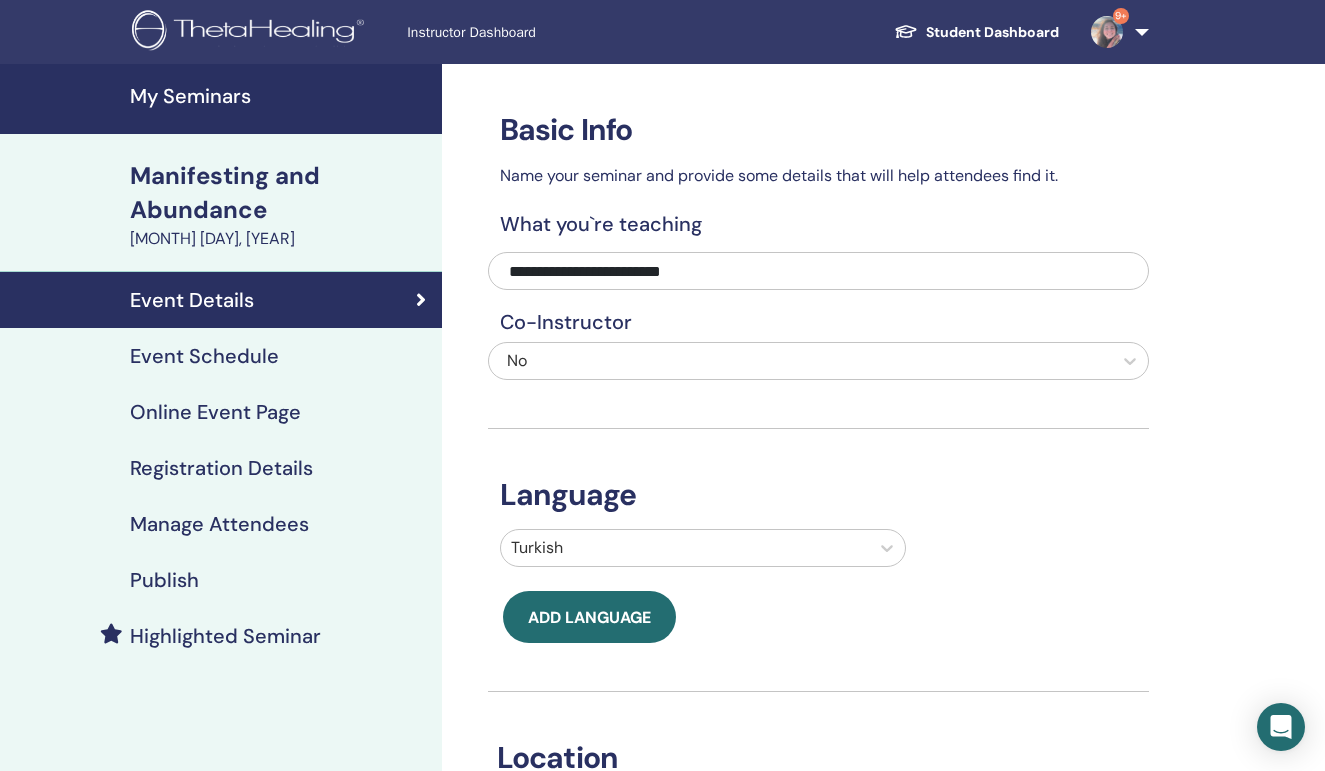 click on "Language Turkish Add language" at bounding box center [818, 536] 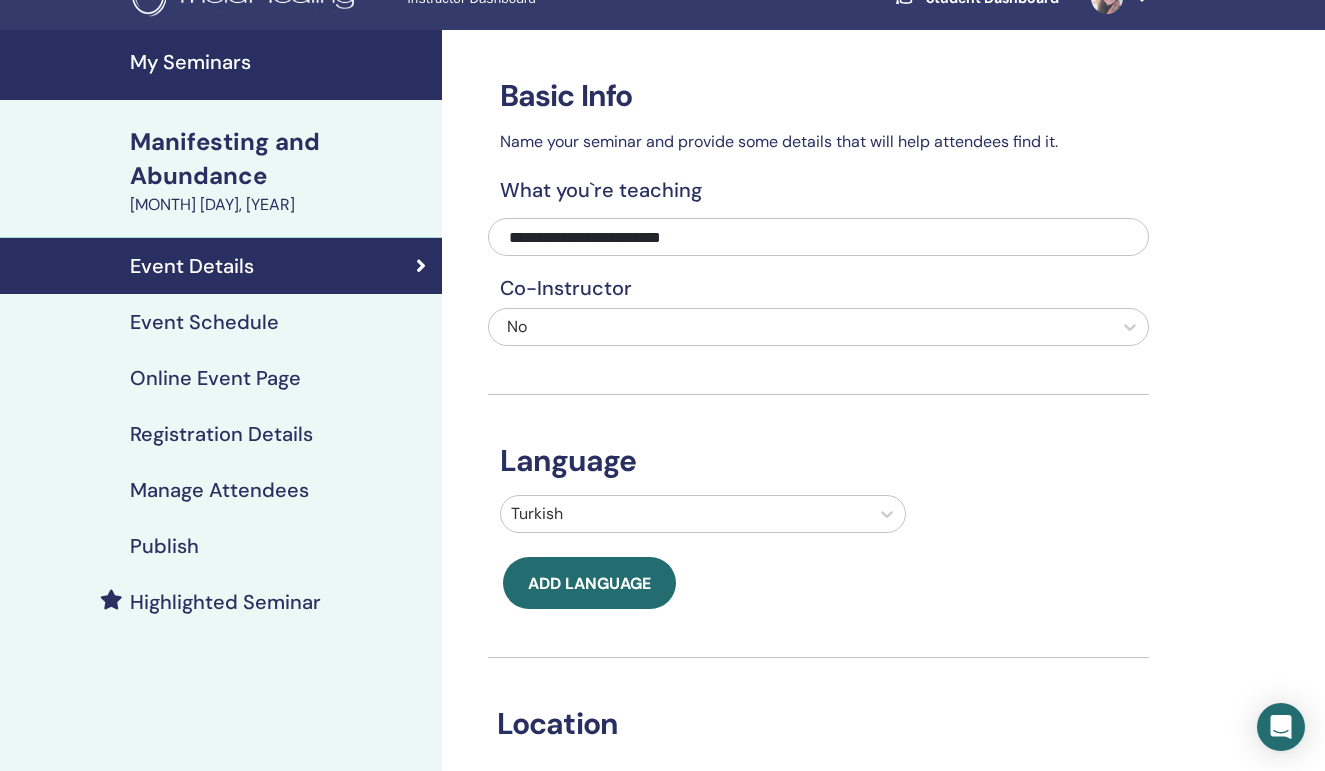 scroll, scrollTop: 34, scrollLeft: 0, axis: vertical 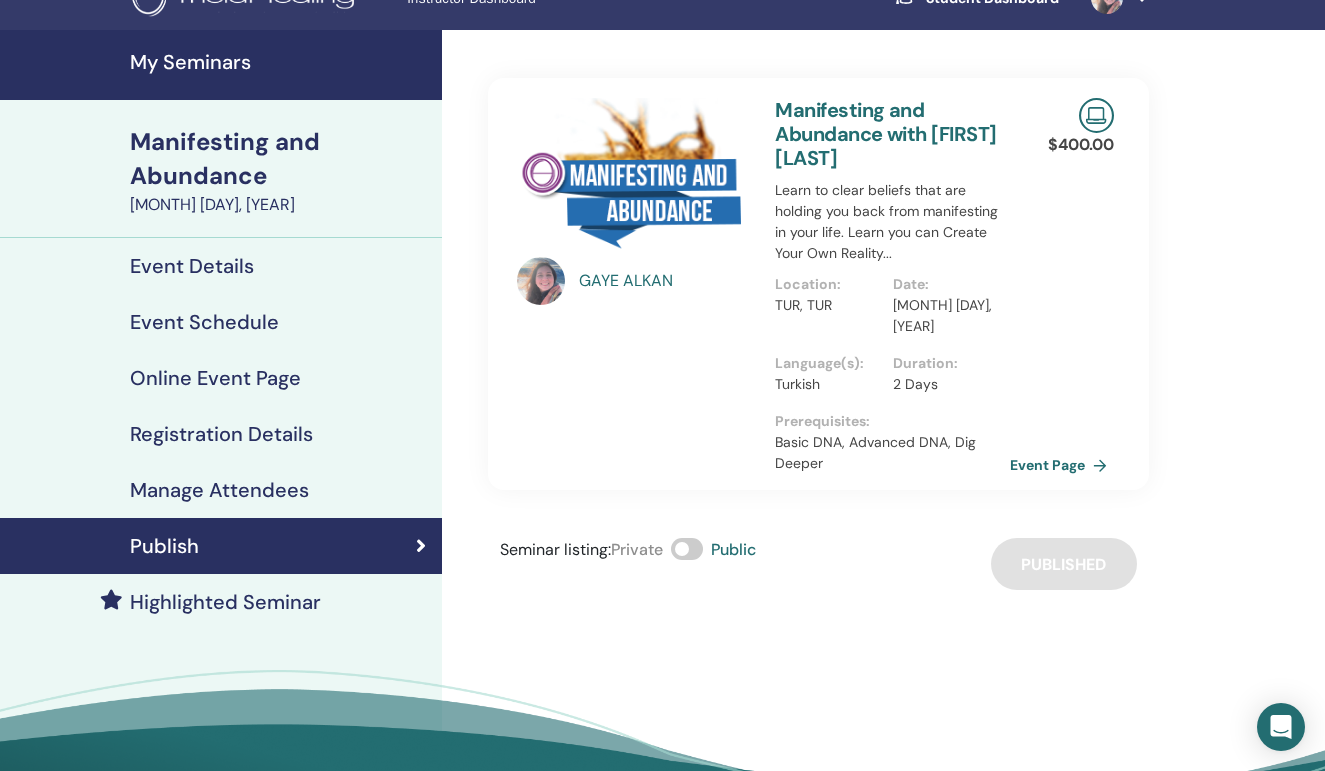 click at bounding box center [687, 549] 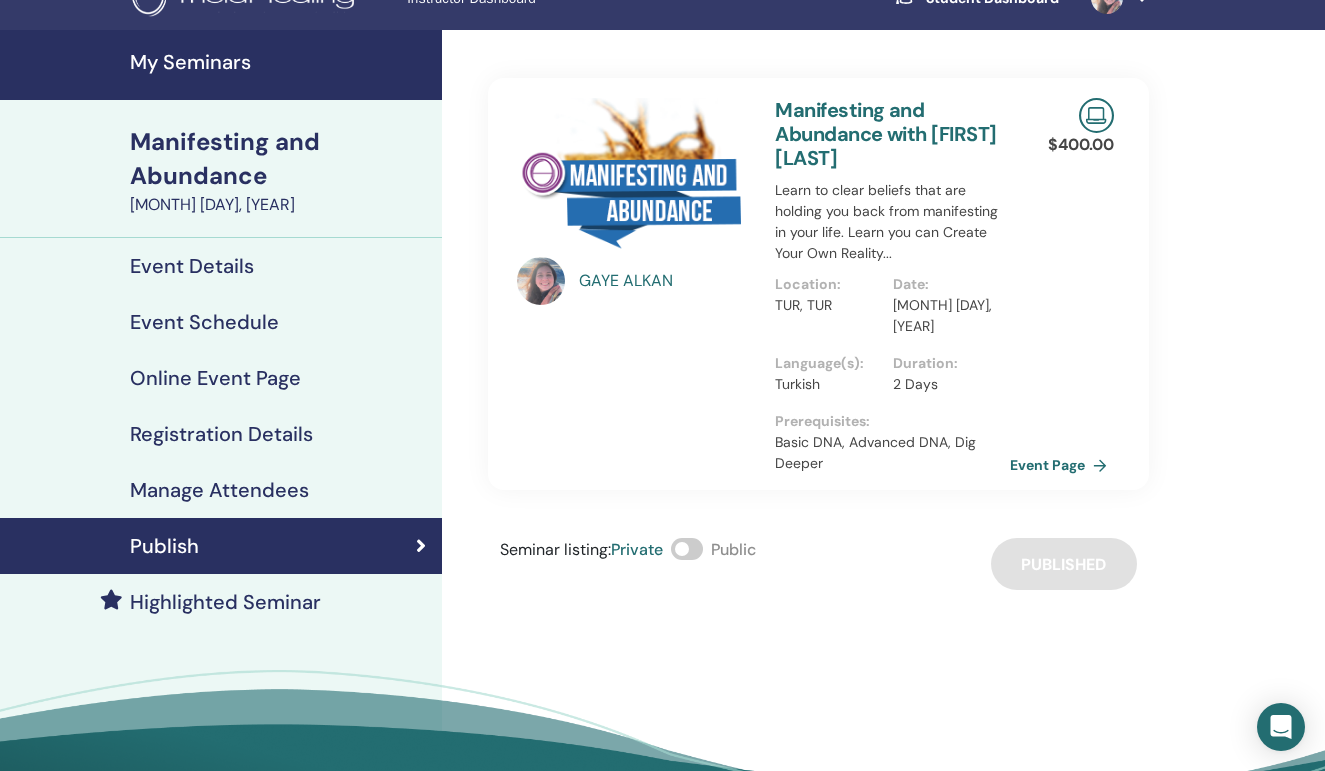 click on "My Seminars" at bounding box center [280, 62] 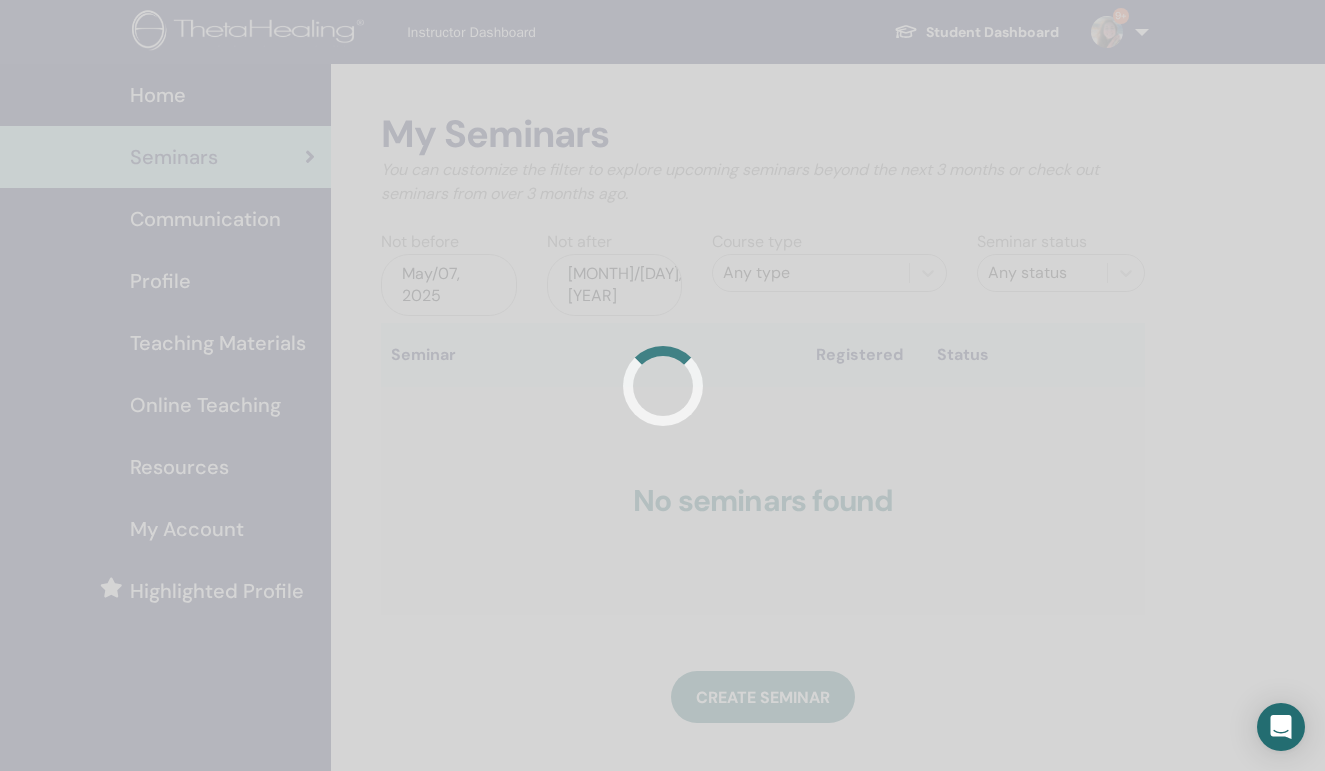 scroll, scrollTop: 0, scrollLeft: 0, axis: both 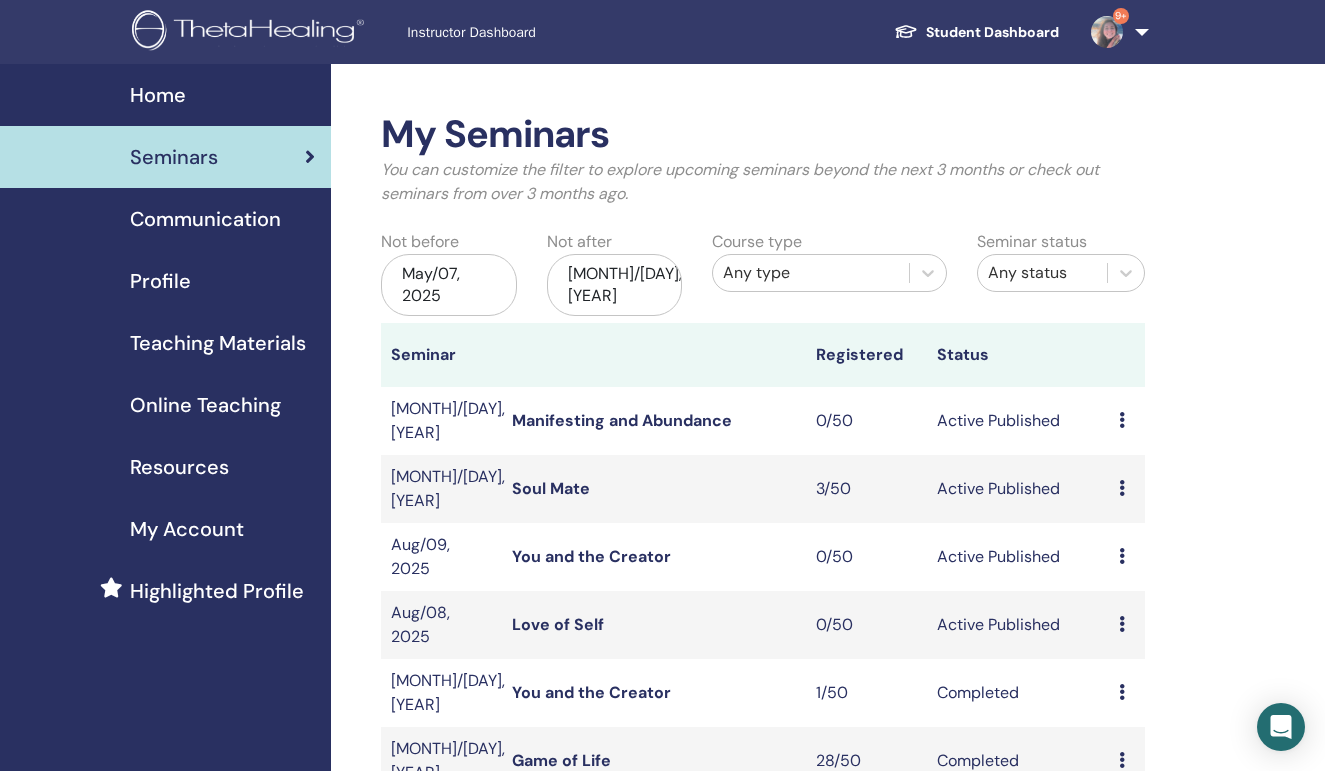 click on "Manifesting and Abundance" at bounding box center [622, 420] 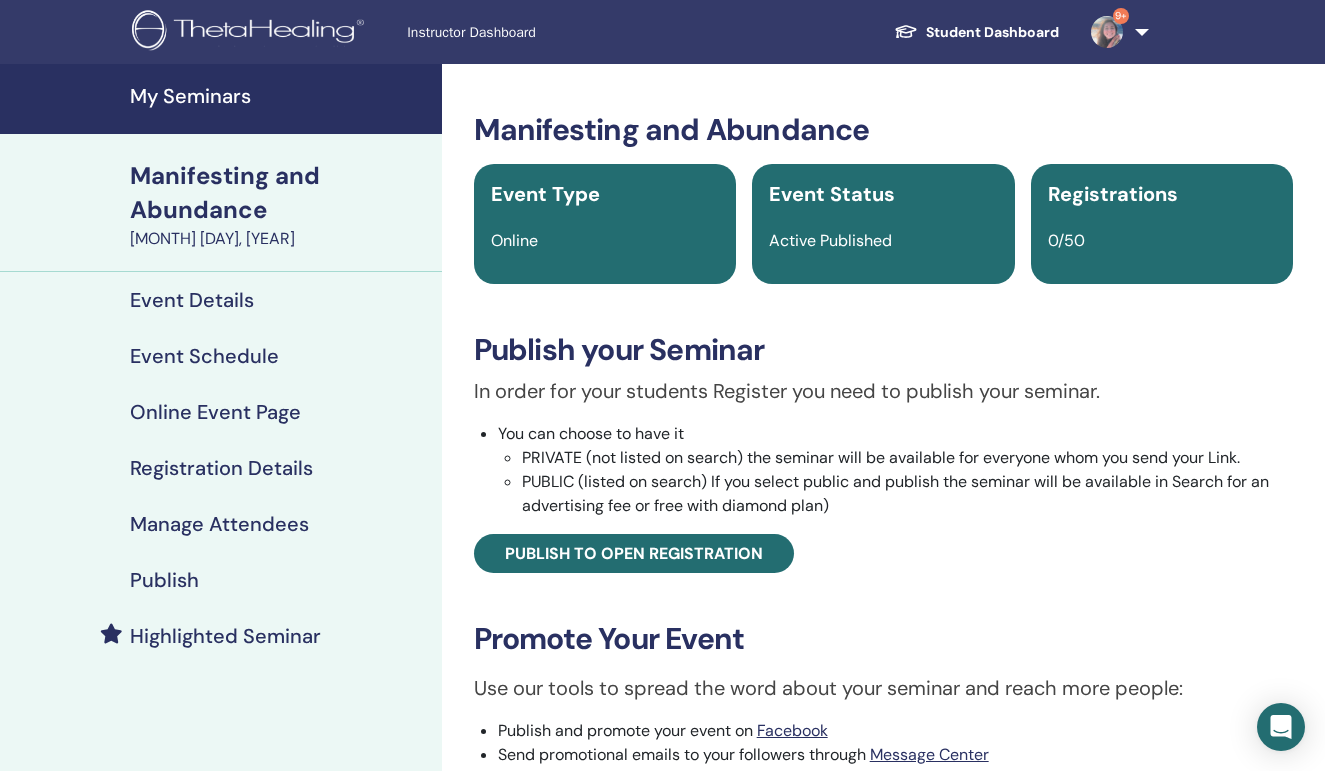 scroll, scrollTop: 0, scrollLeft: 0, axis: both 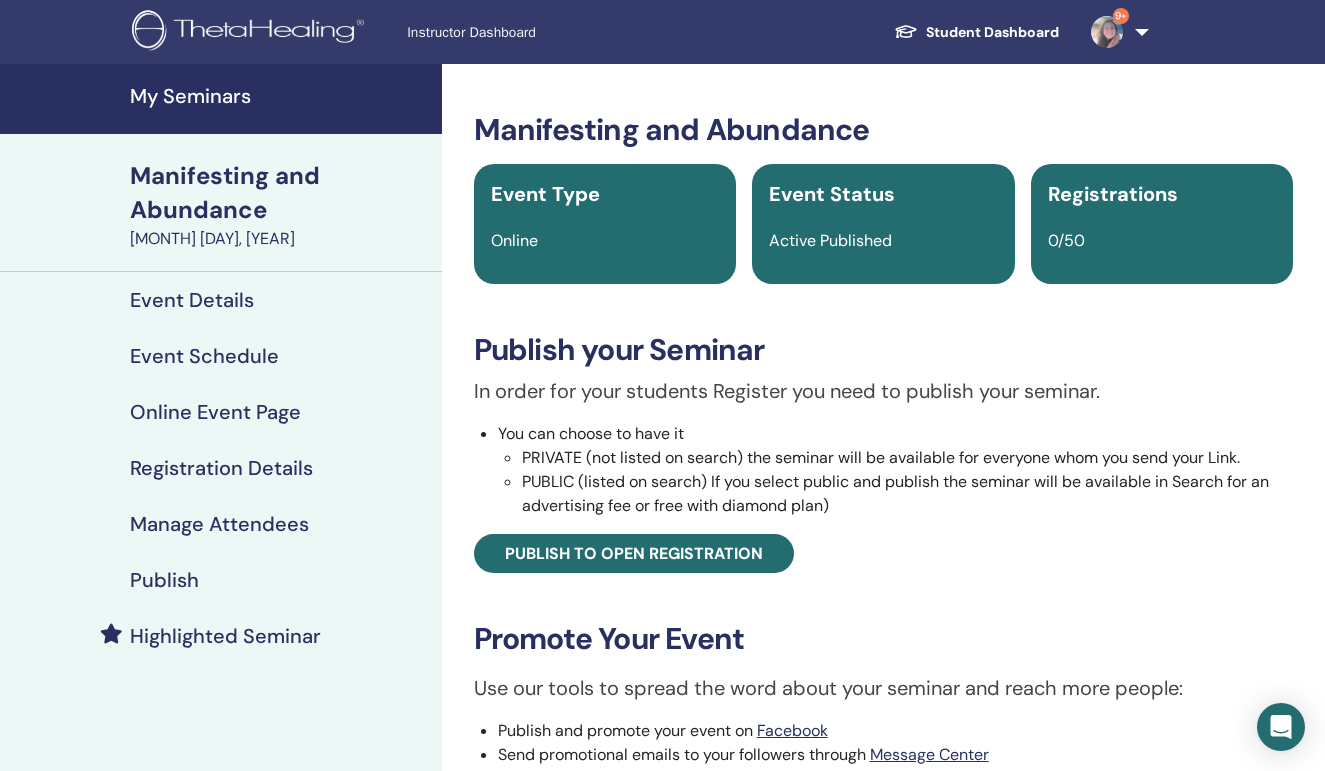 click on "Publish" at bounding box center (164, 580) 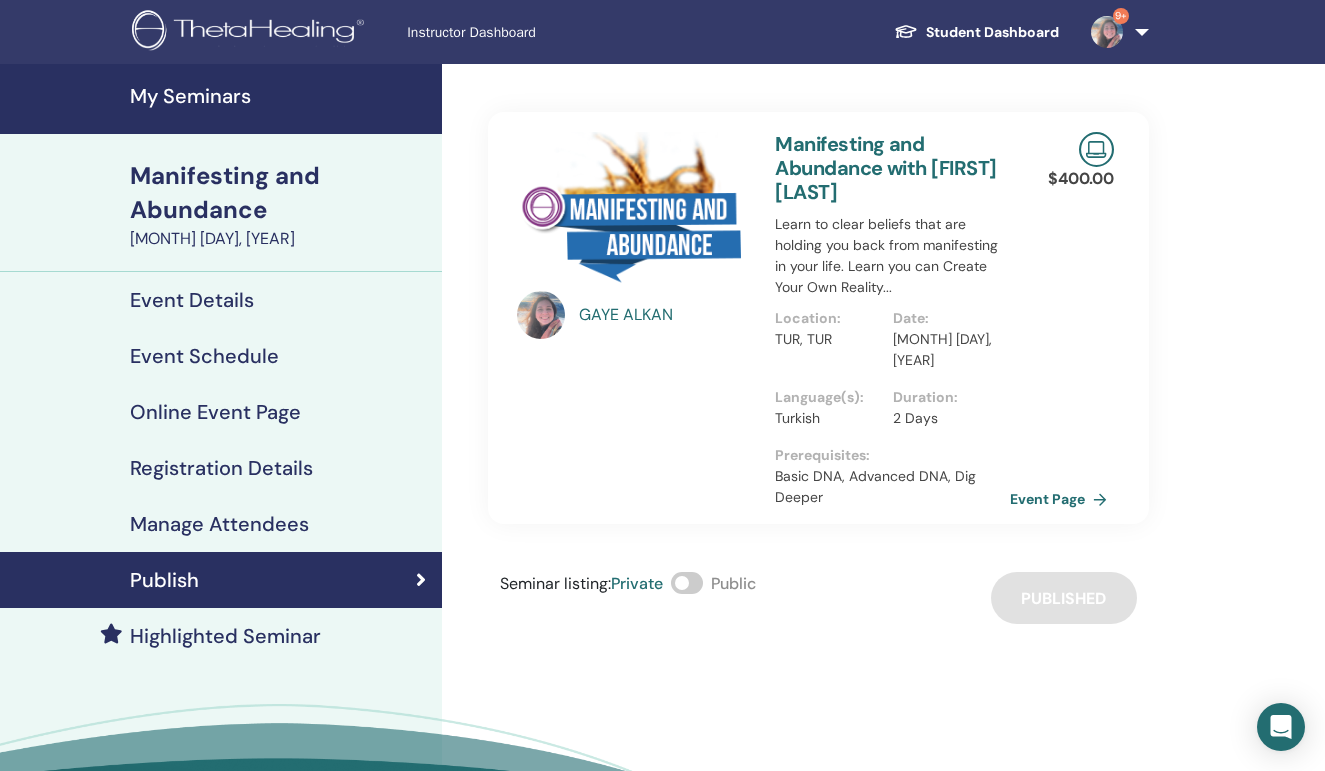 click on "GAYE   ALKAN Manifesting and Abundance with GAYE ALKAN Learn to clear beliefs that are holding you back from manifesting in your life. Learn you can Create Your Own Reality... Location : TUR, TUR Date : August 23, 2025 Language(s) : Turkish Duration : 2 Days Prerequisites : Basic DNA, Advanced DNA, Dig Deeper $ 400.00 Event Page Seminar listing :  Private Public Published" at bounding box center (883, 484) 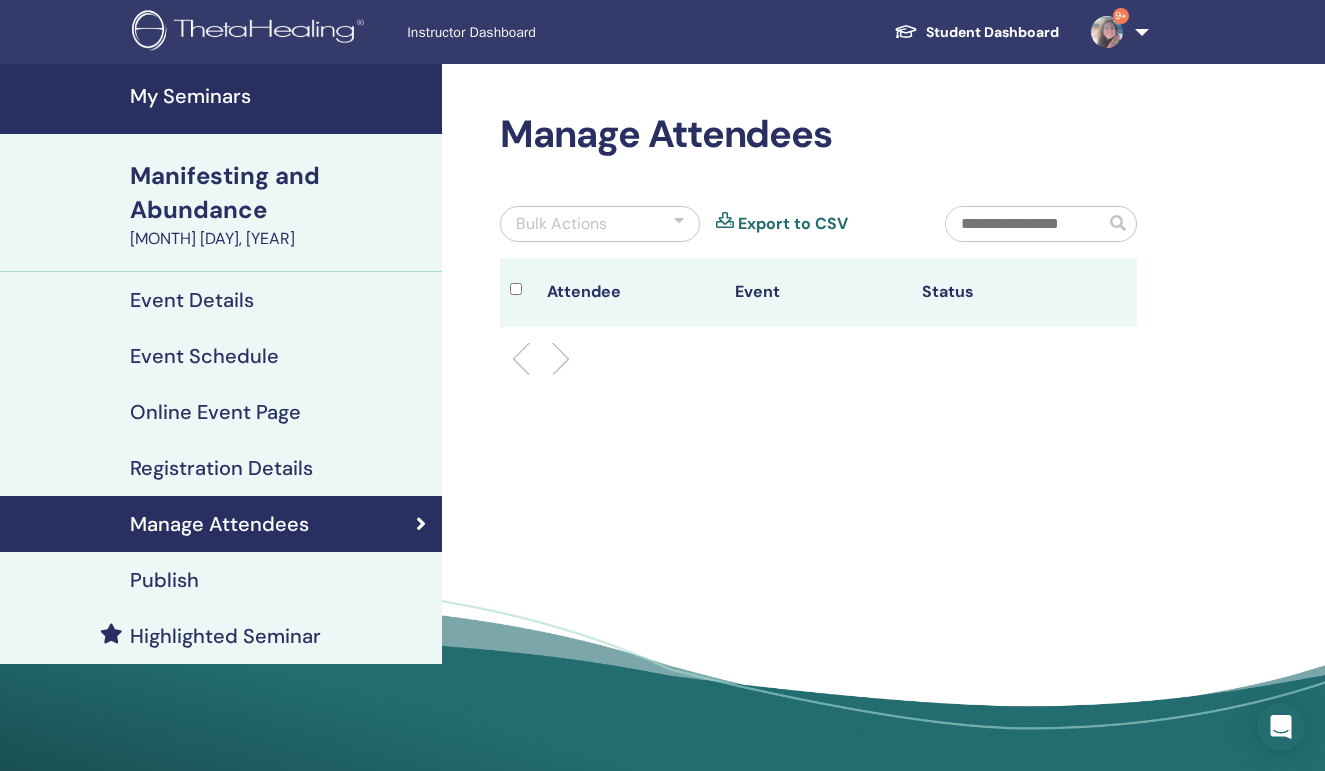 click on "Manifesting and Abundance" at bounding box center [280, 193] 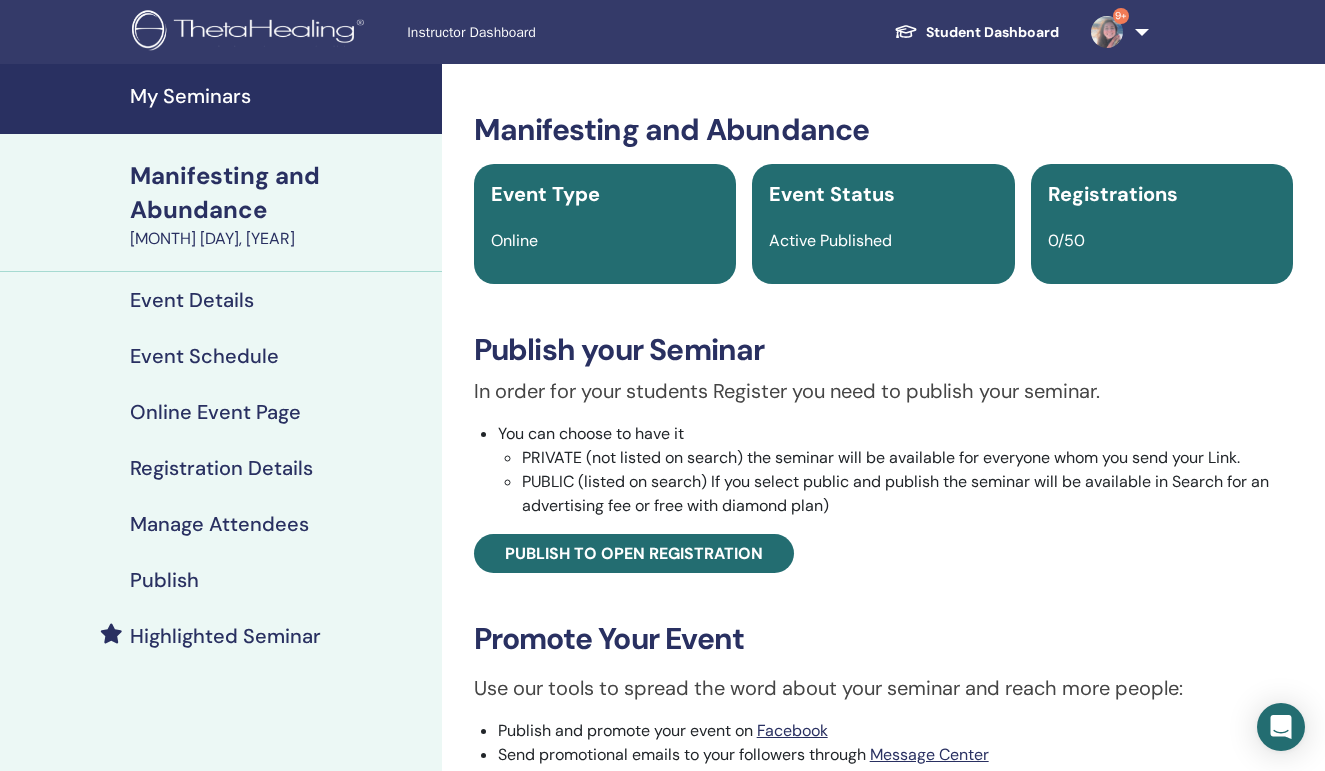 scroll, scrollTop: 0, scrollLeft: 0, axis: both 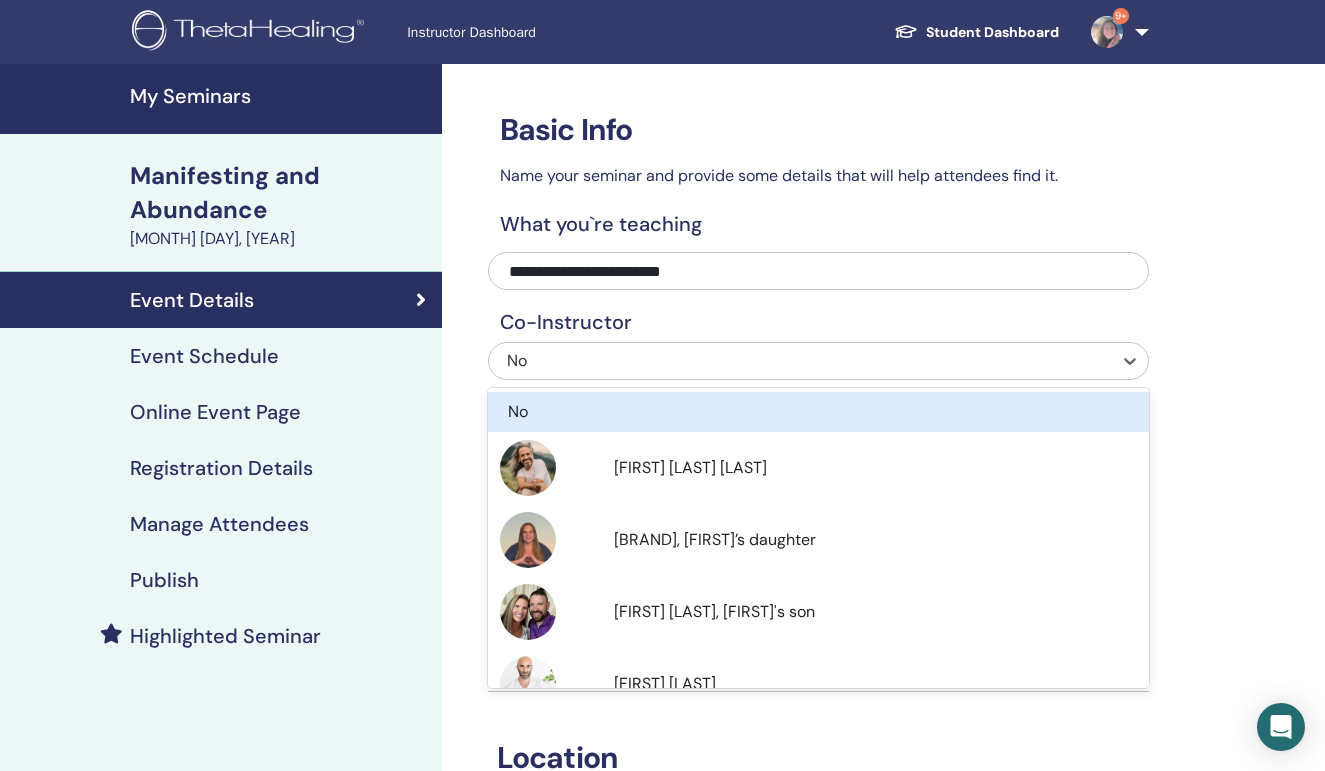click on "No" at bounding box center [754, 361] 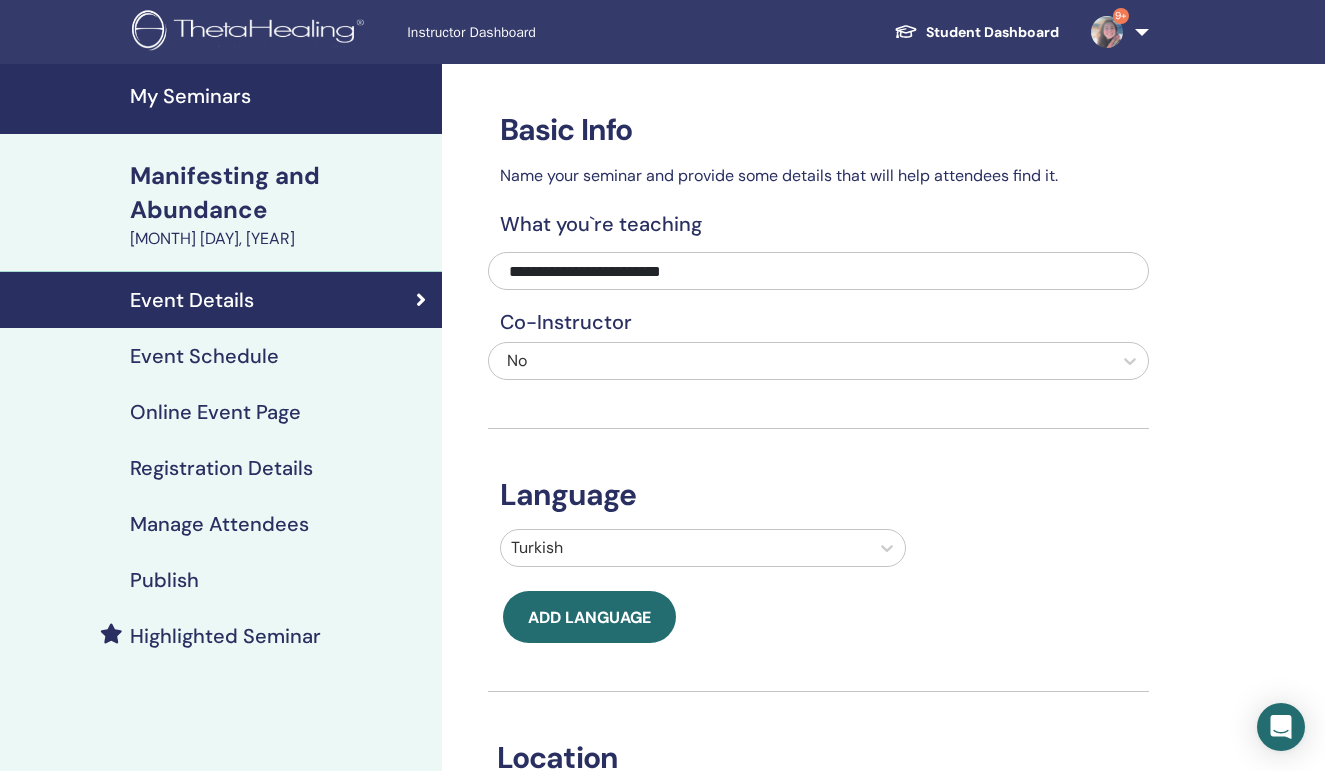 click on "My Seminars" at bounding box center [280, 96] 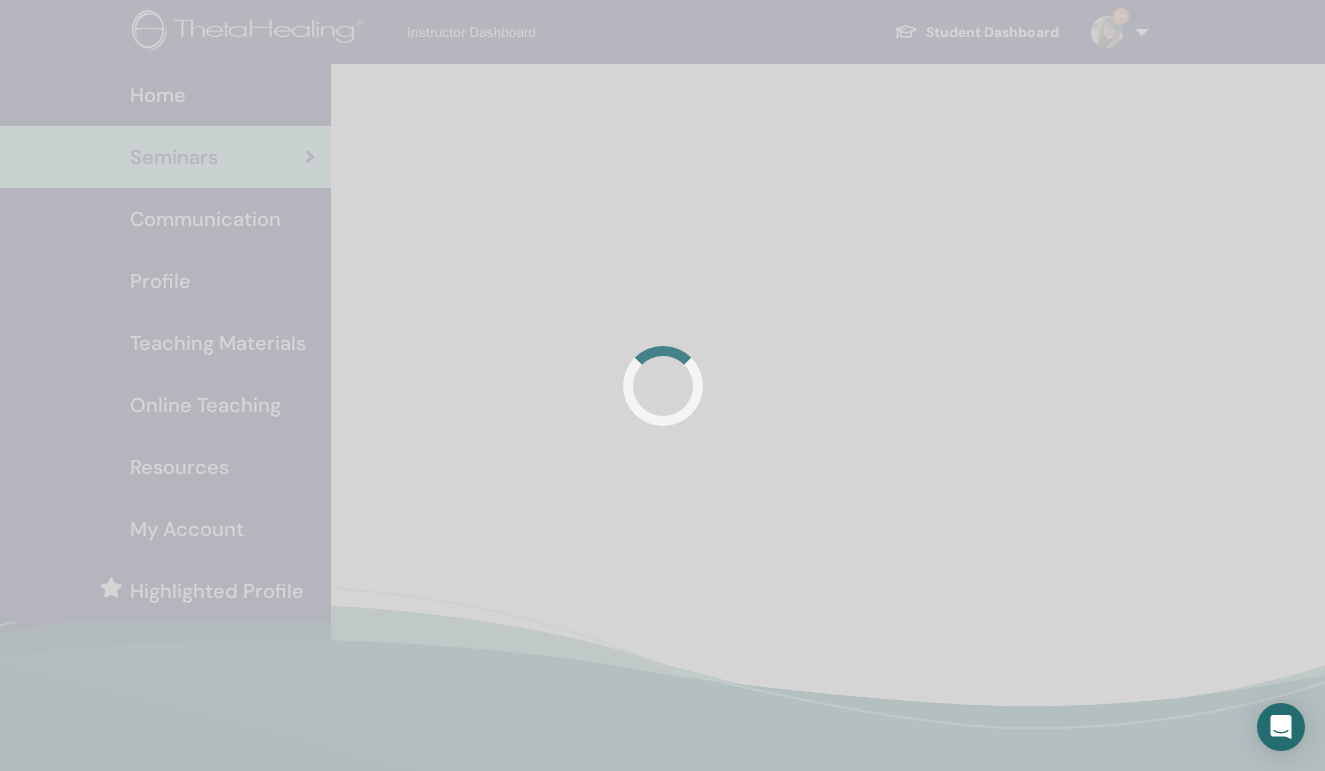 scroll, scrollTop: 0, scrollLeft: 0, axis: both 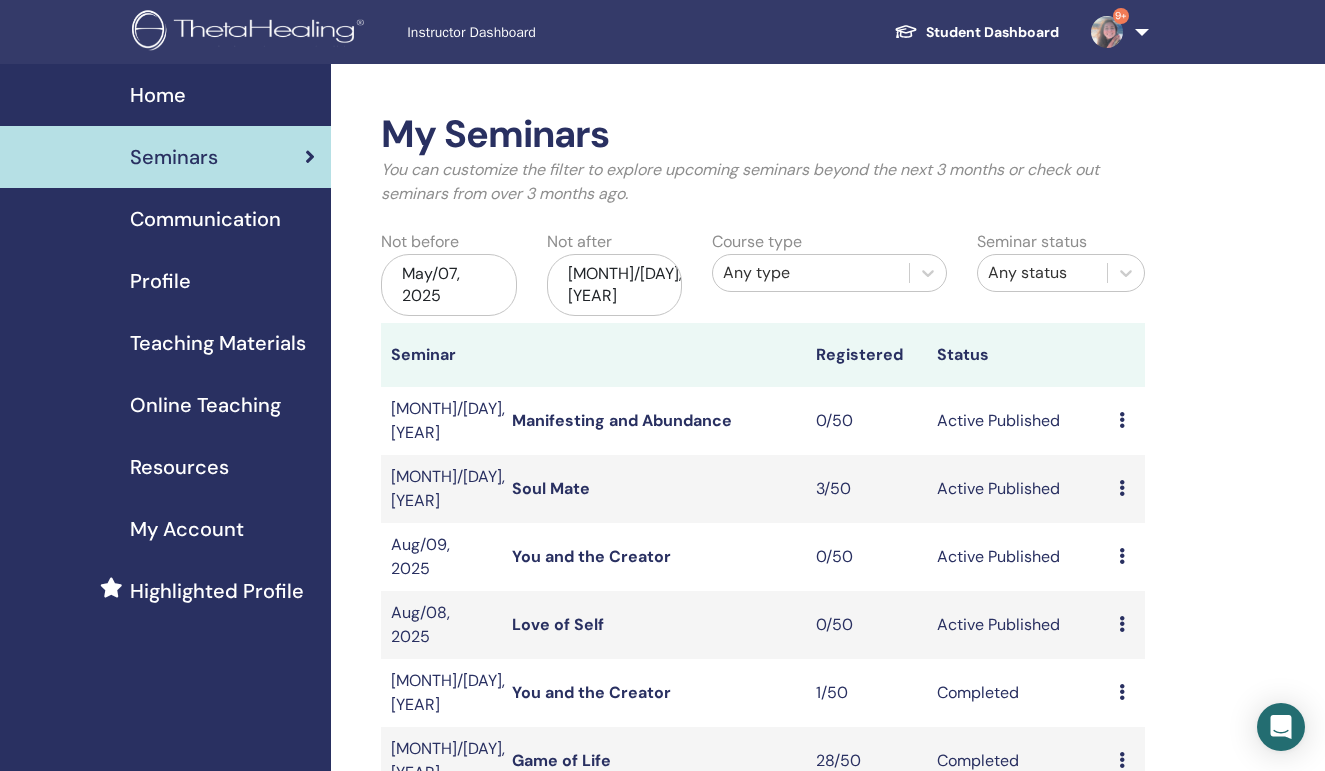 click on "Active Published" at bounding box center [1018, 421] 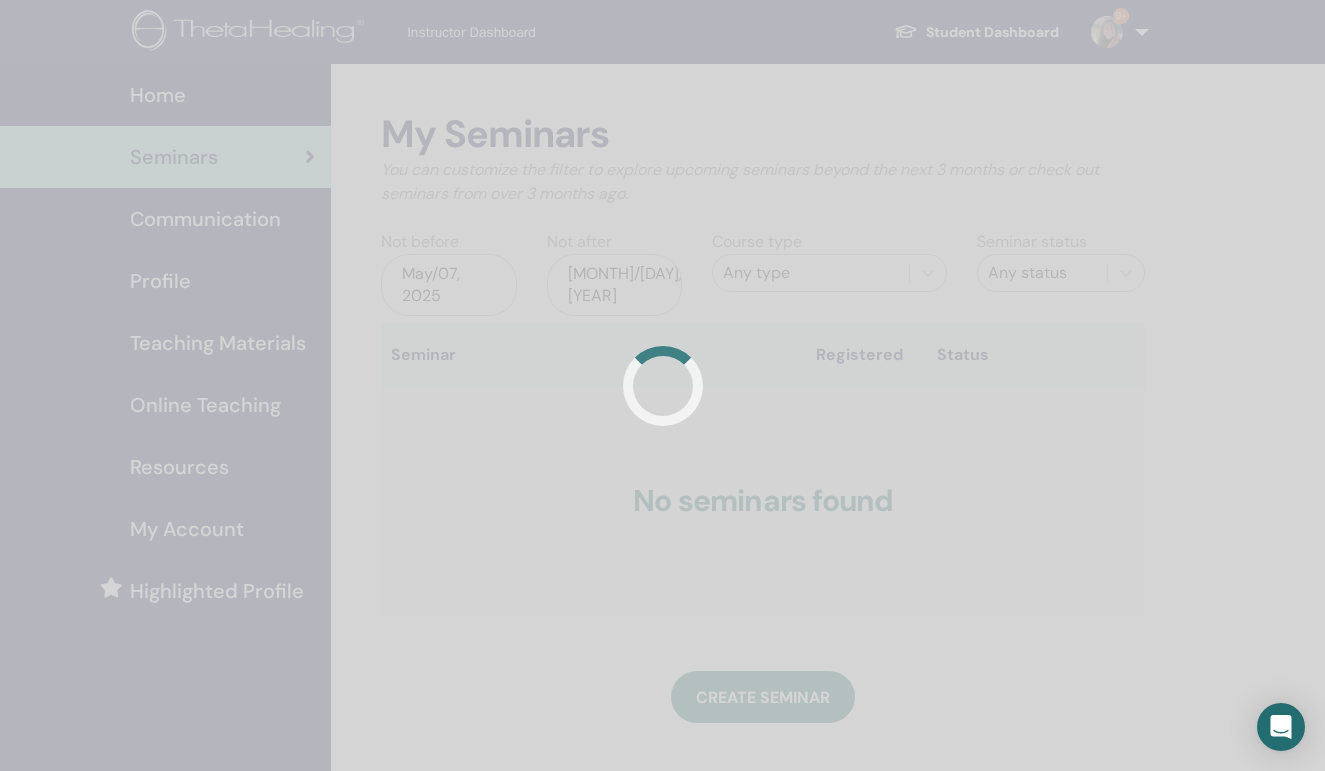 scroll, scrollTop: 0, scrollLeft: 0, axis: both 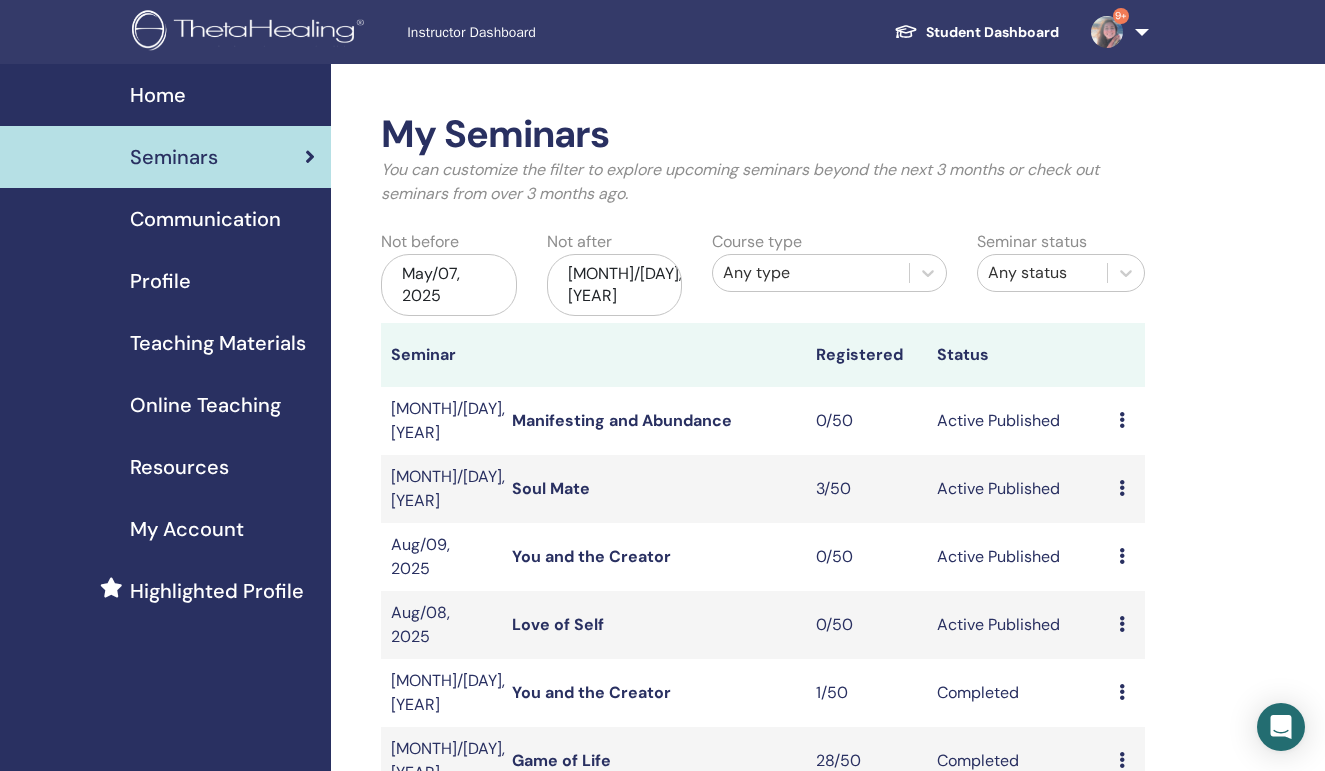 click on "Preview Edit Attendees Cancel" at bounding box center (1127, 421) 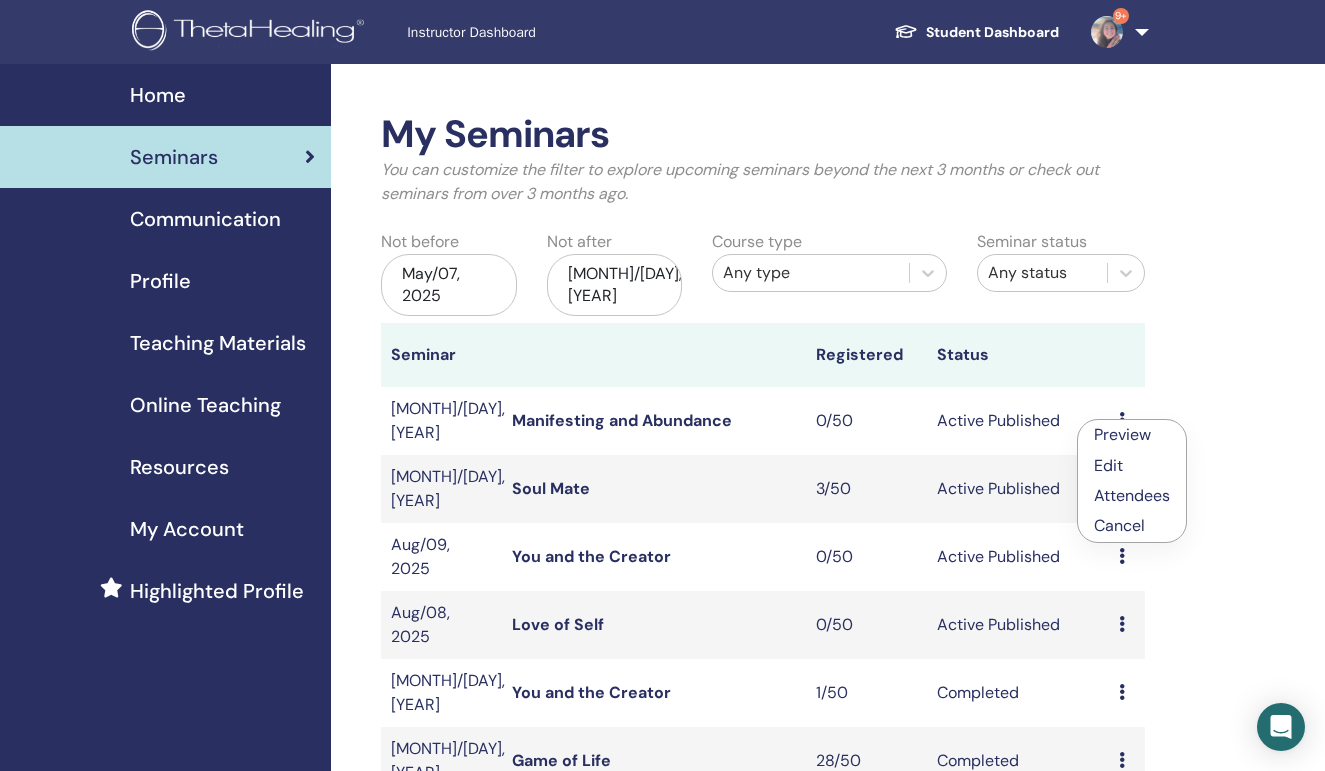 click on "Cancel" at bounding box center [1132, 526] 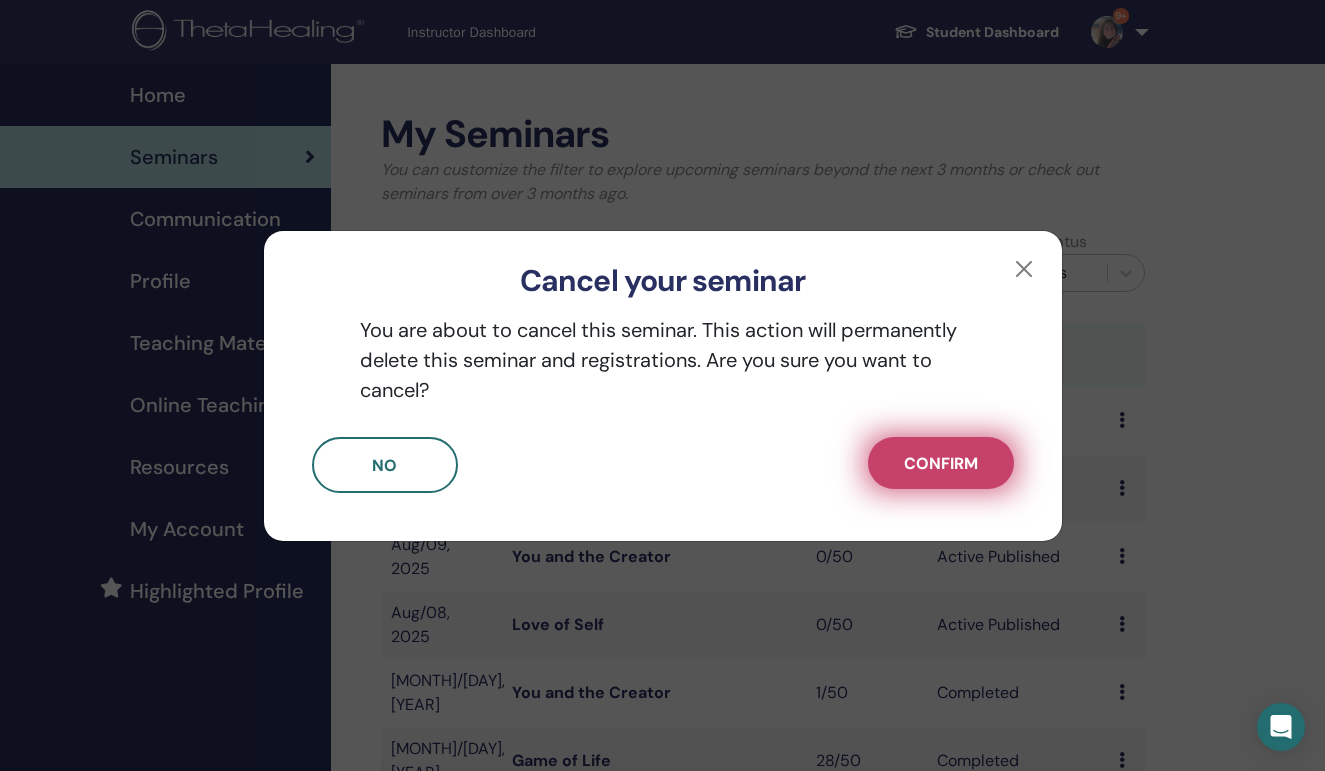 click on "Confirm" at bounding box center [941, 463] 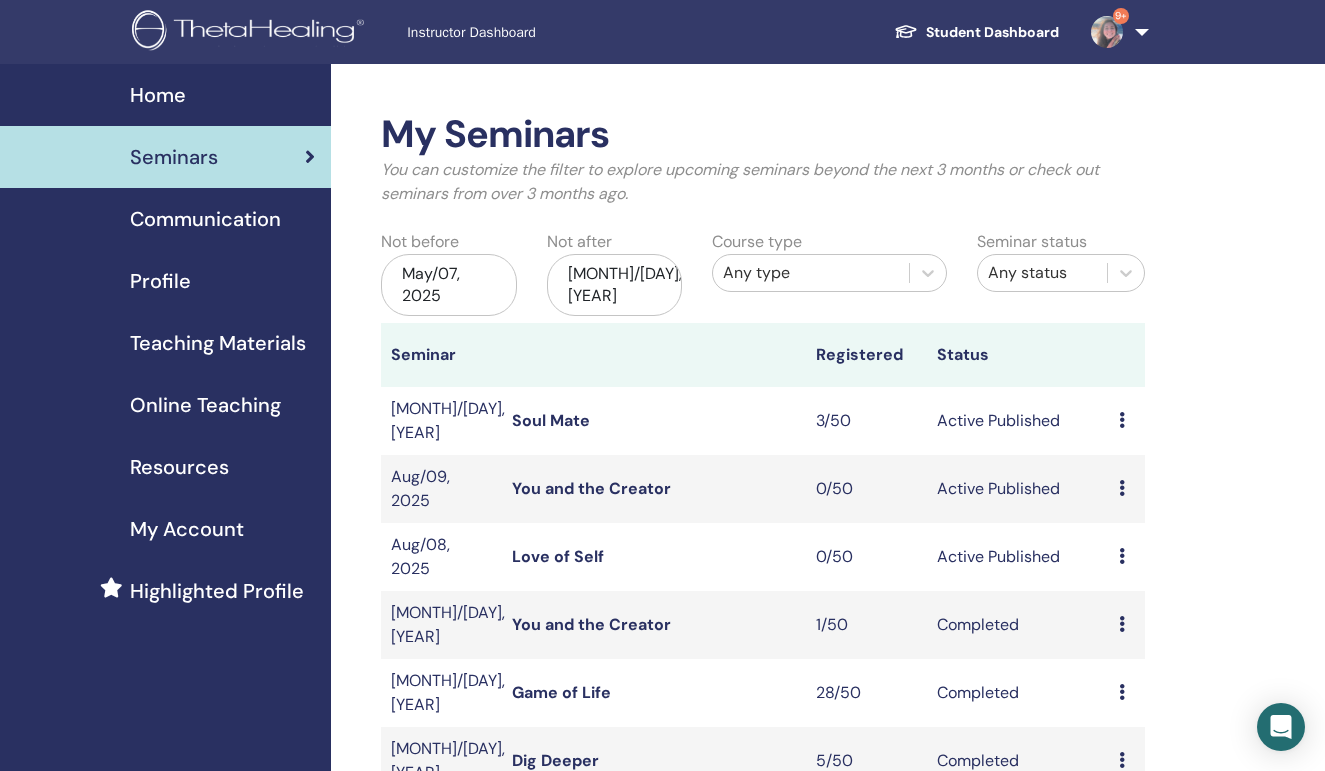 click at bounding box center [1122, 556] 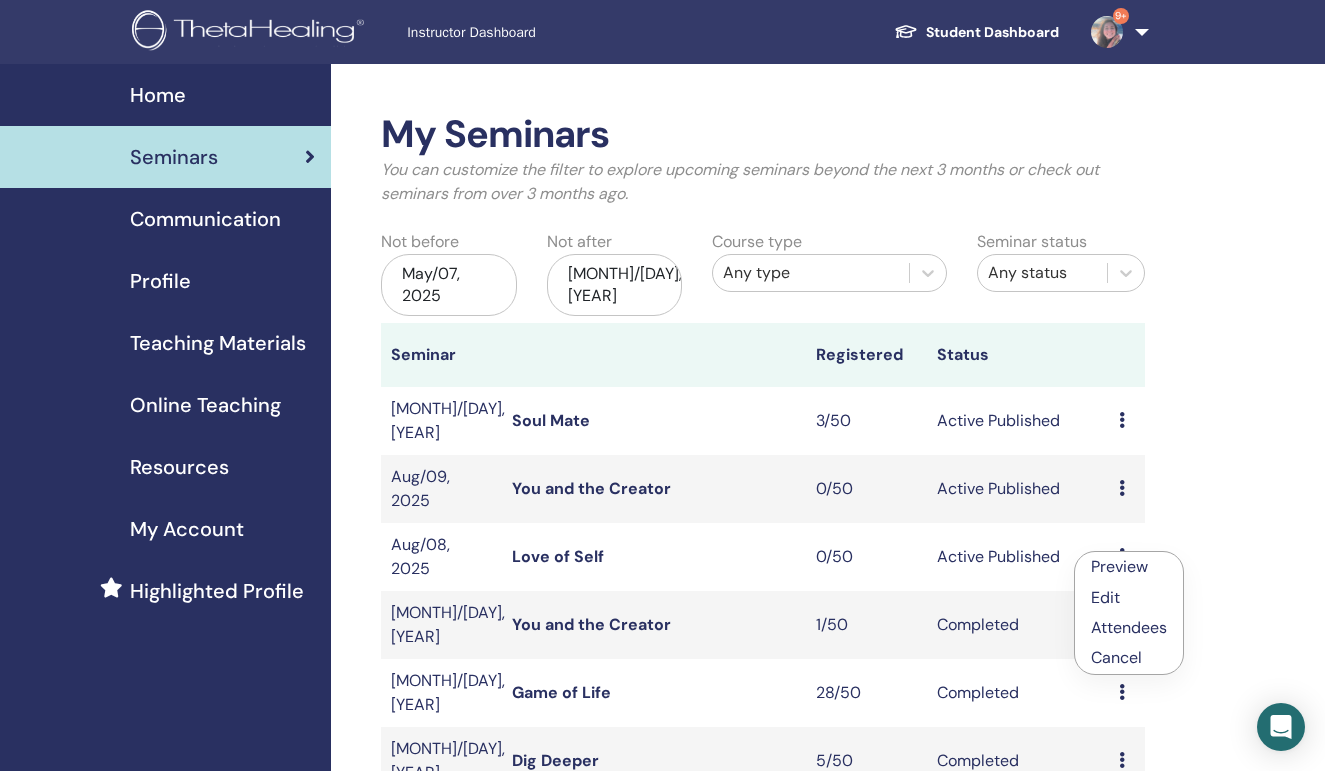 click on "Cancel" at bounding box center (1129, 658) 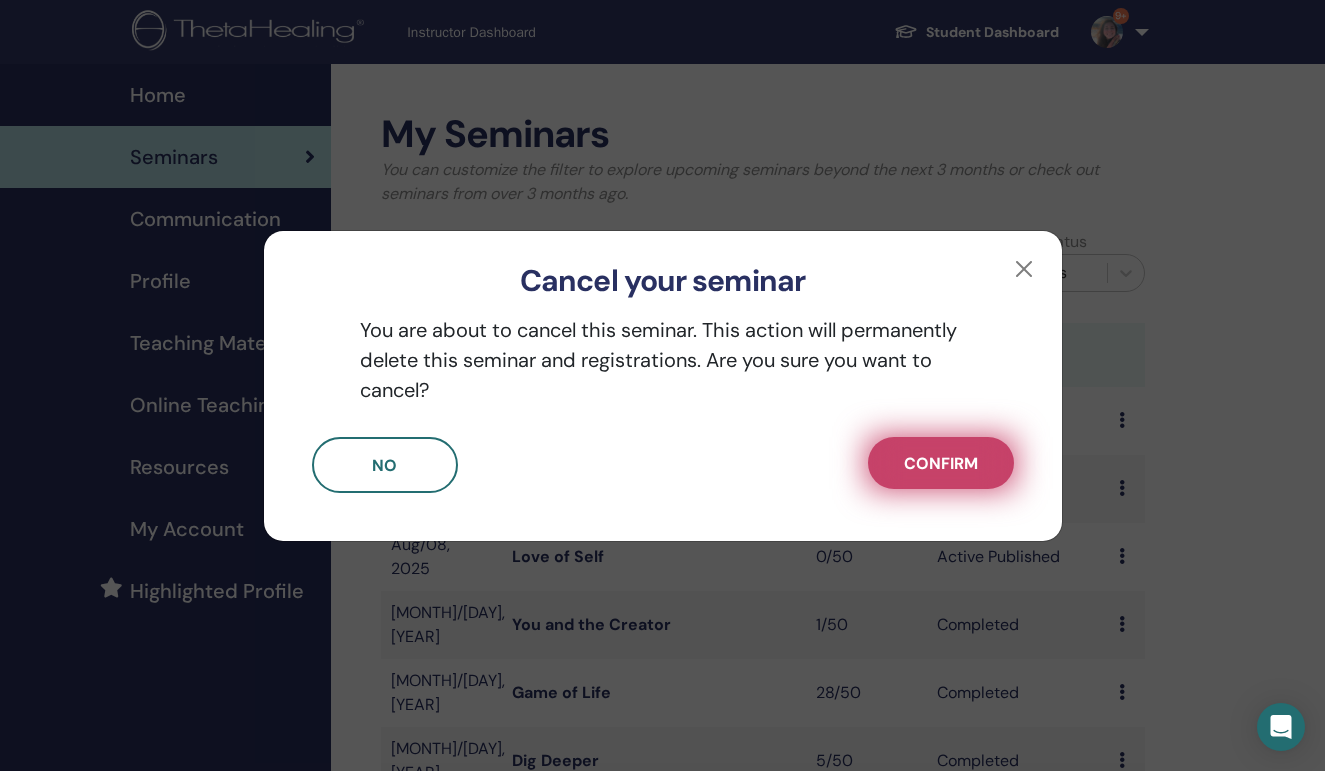 click on "Confirm" at bounding box center (941, 463) 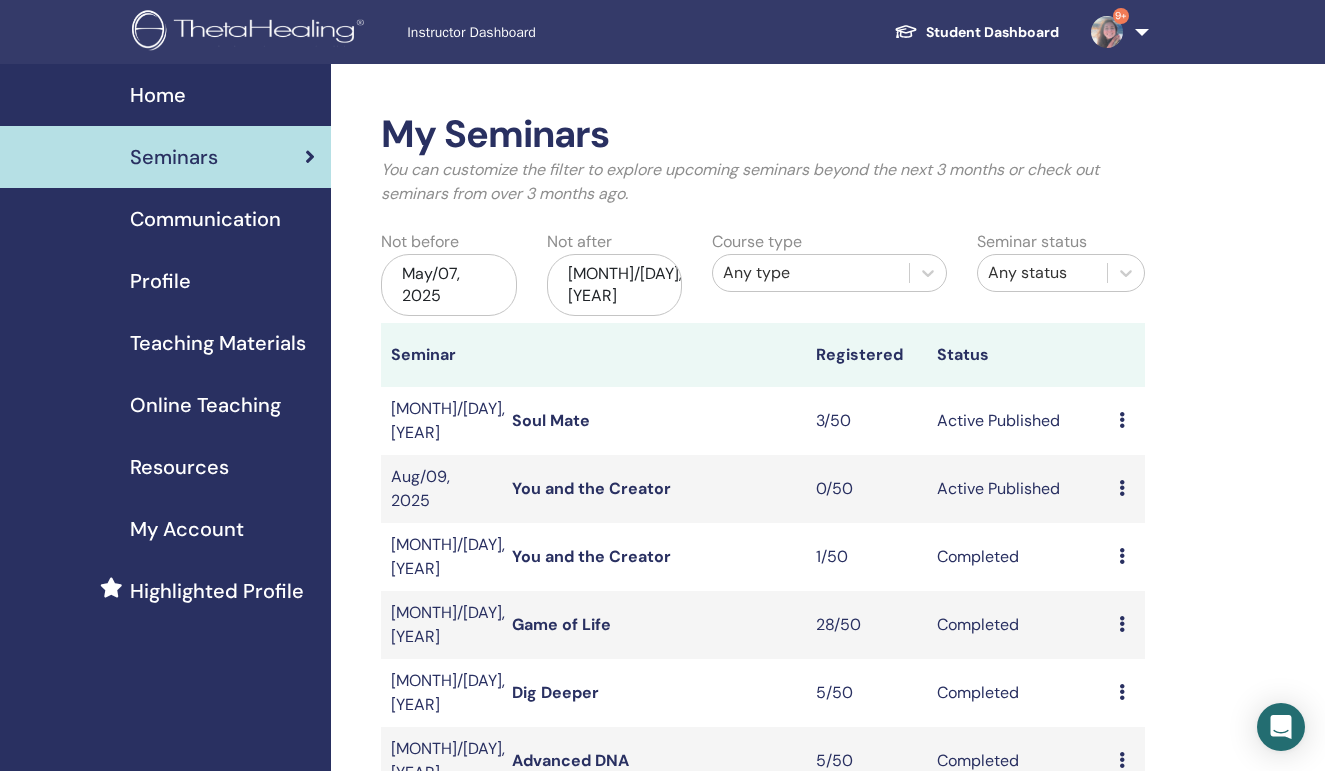 click on "Home" at bounding box center (158, 95) 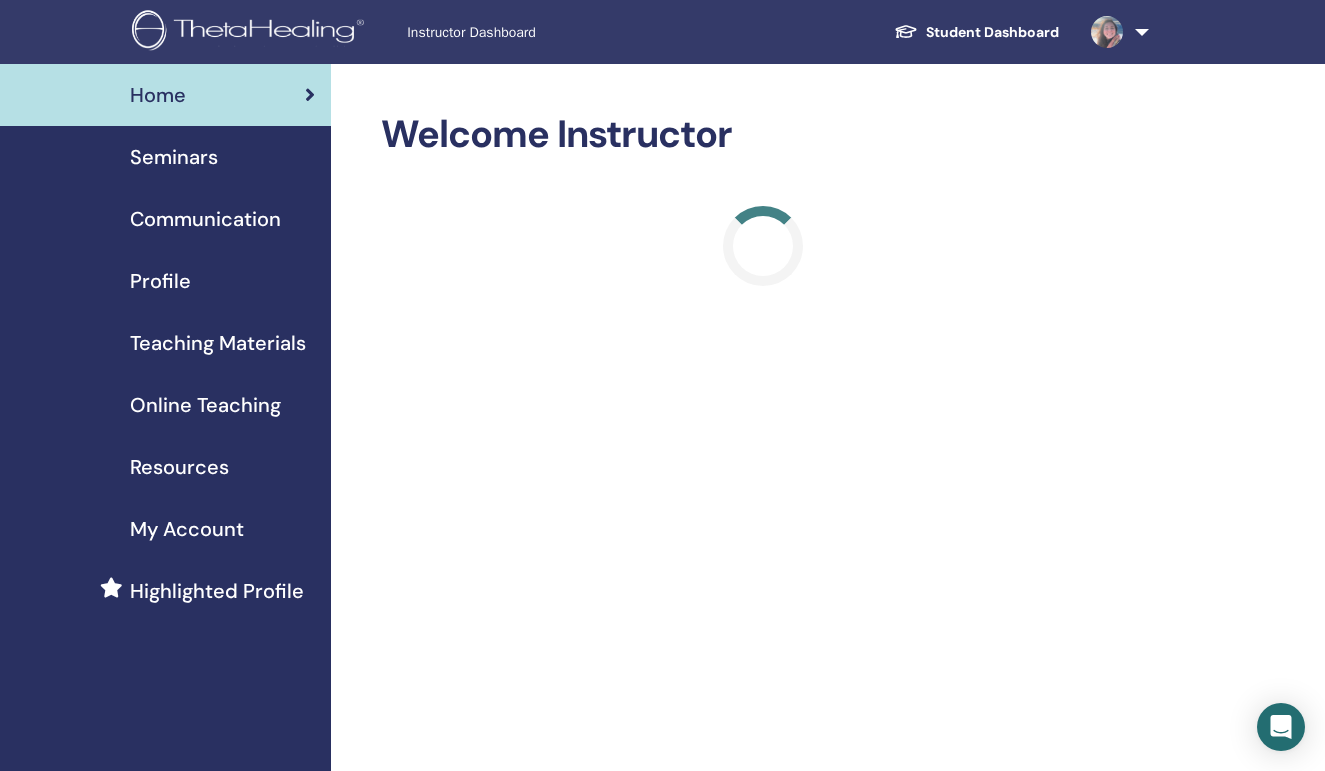 scroll, scrollTop: 0, scrollLeft: 0, axis: both 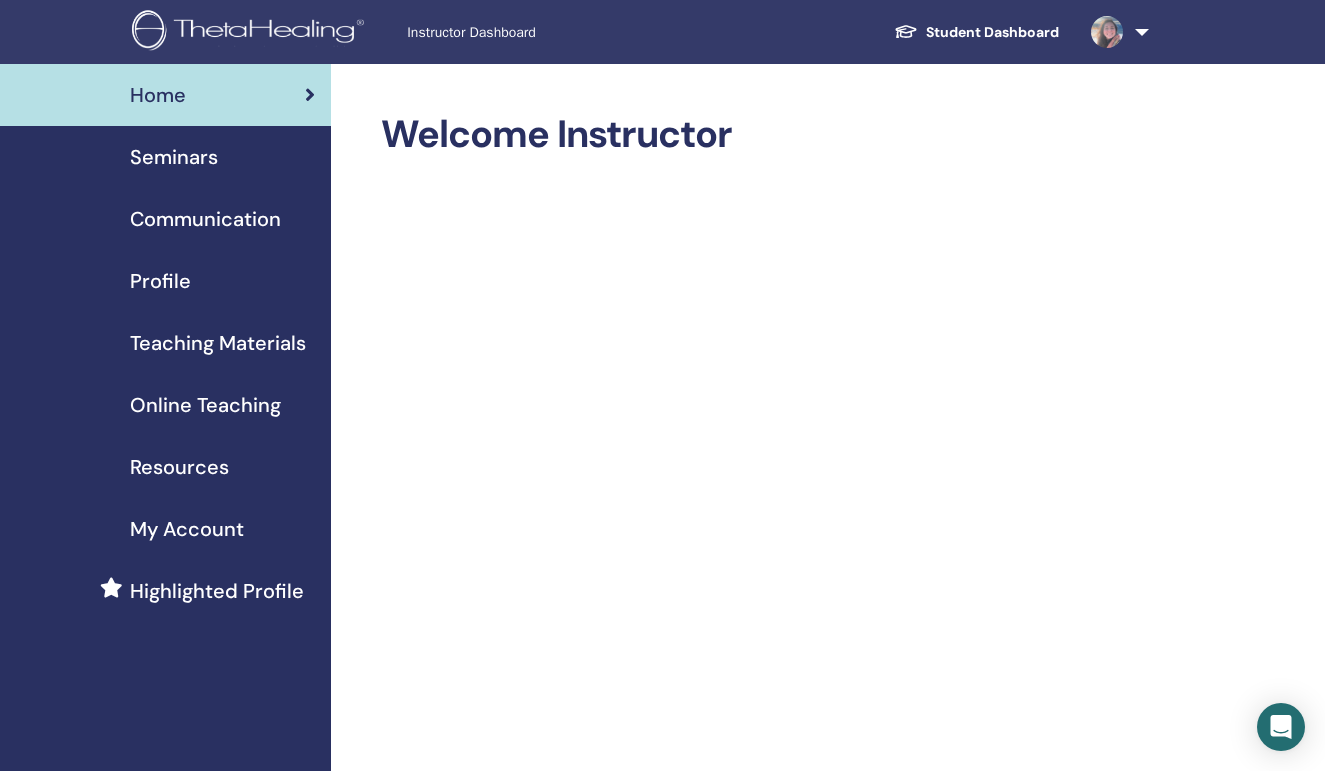 click on "Seminars" at bounding box center (165, 157) 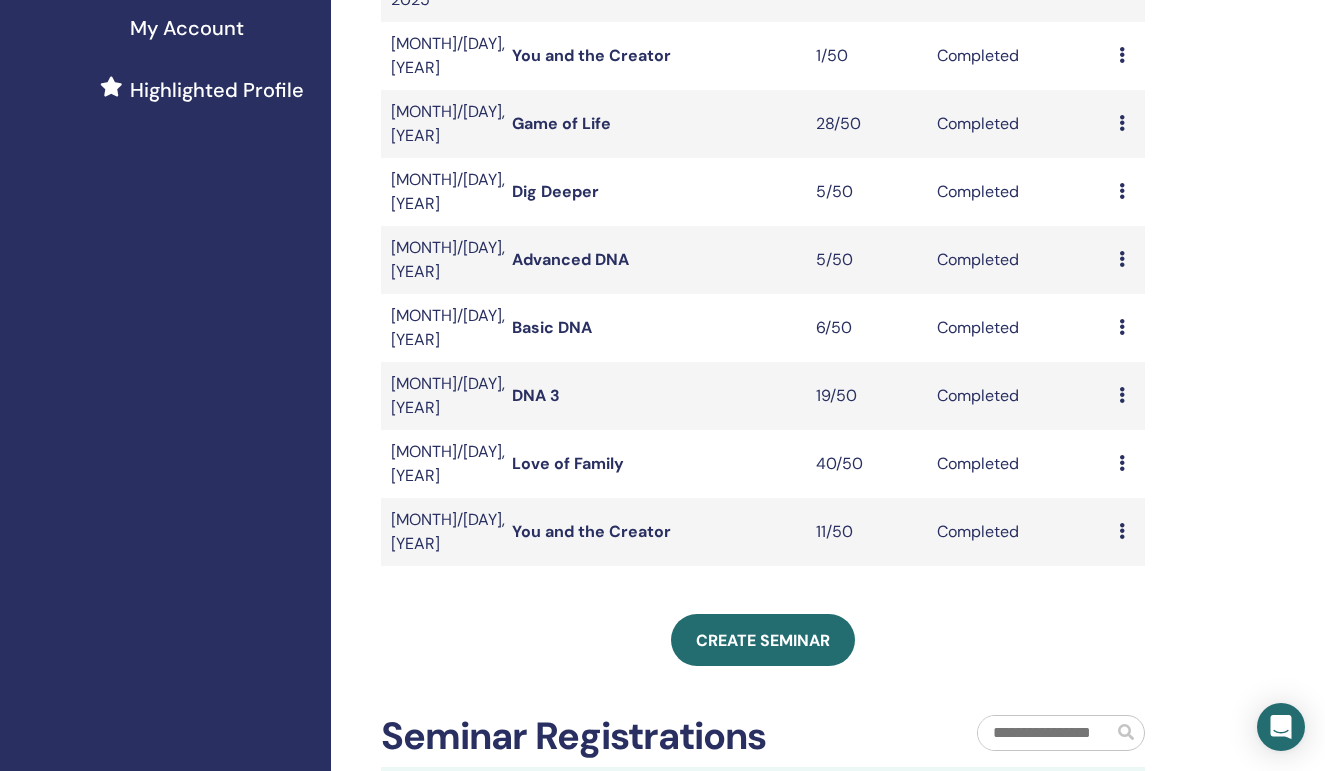 scroll, scrollTop: 509, scrollLeft: 0, axis: vertical 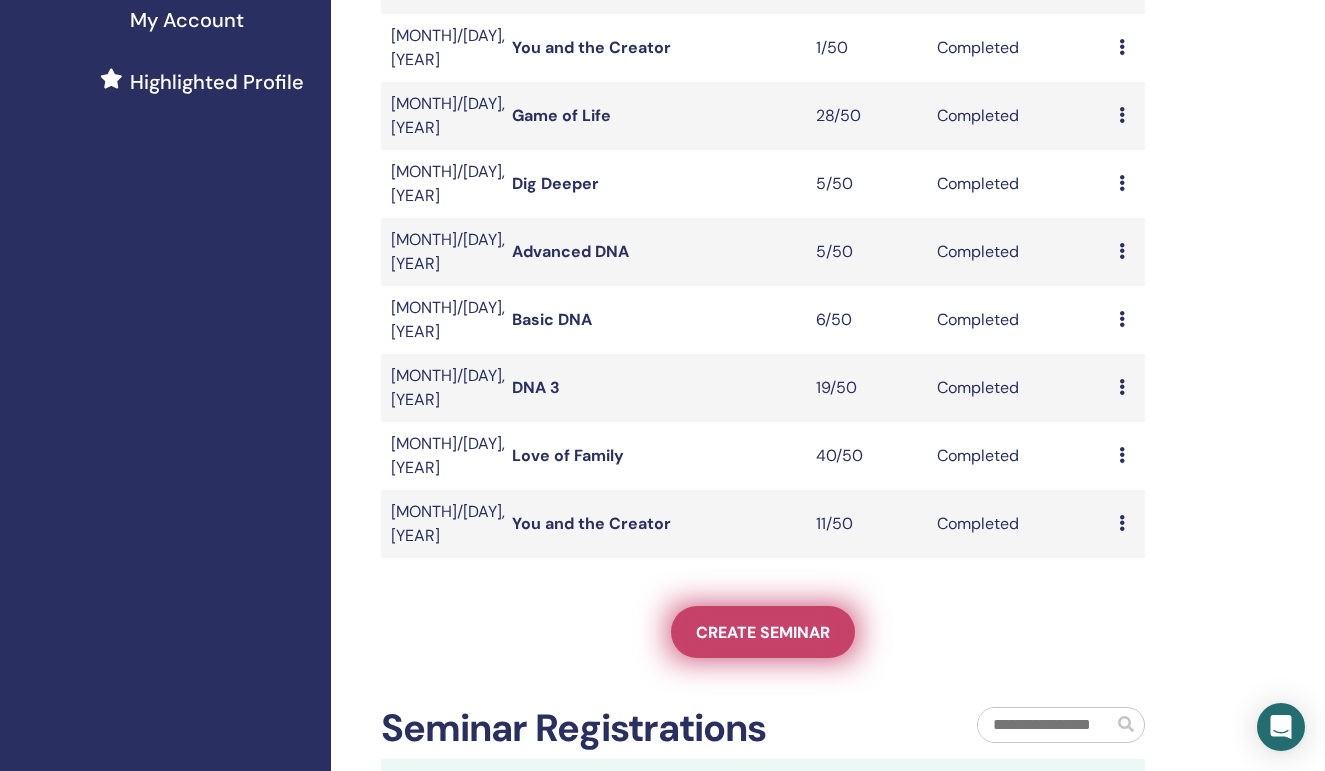 click on "Create seminar" at bounding box center [763, 632] 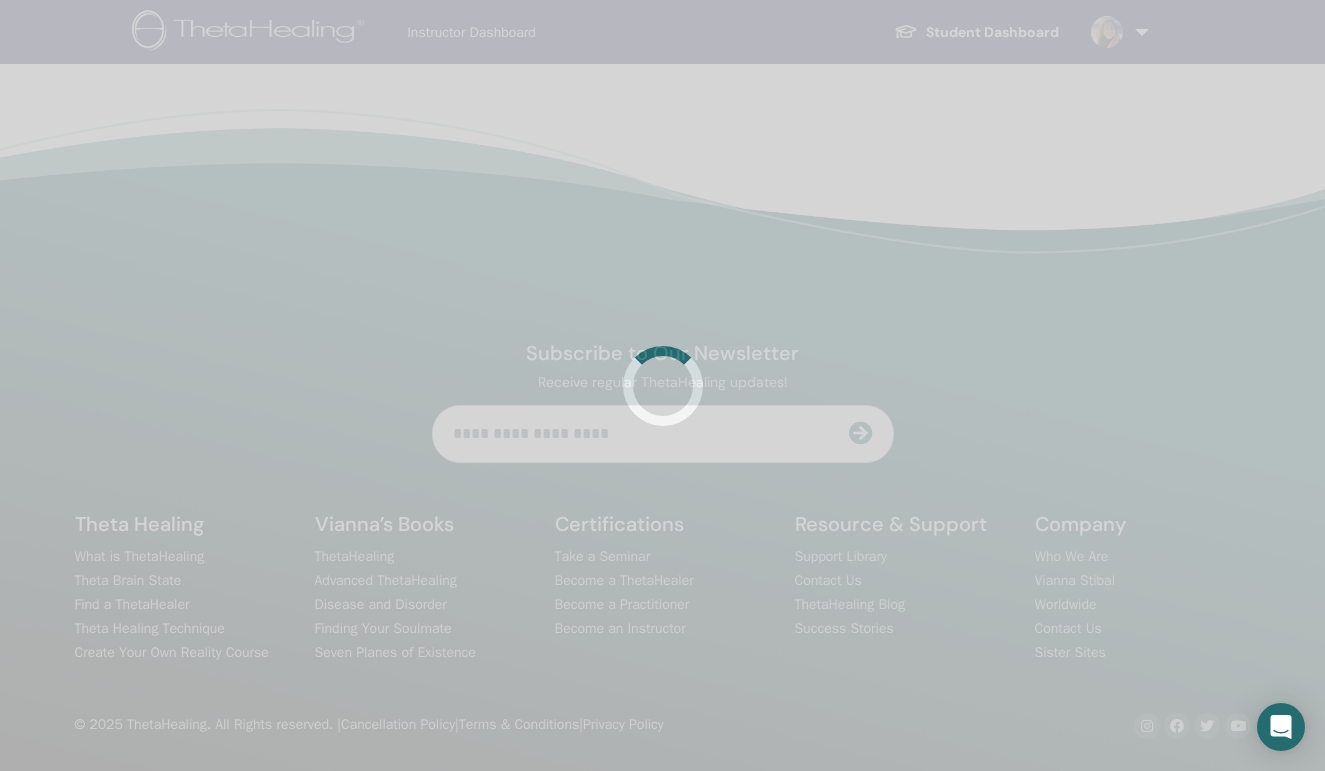 scroll, scrollTop: 0, scrollLeft: 0, axis: both 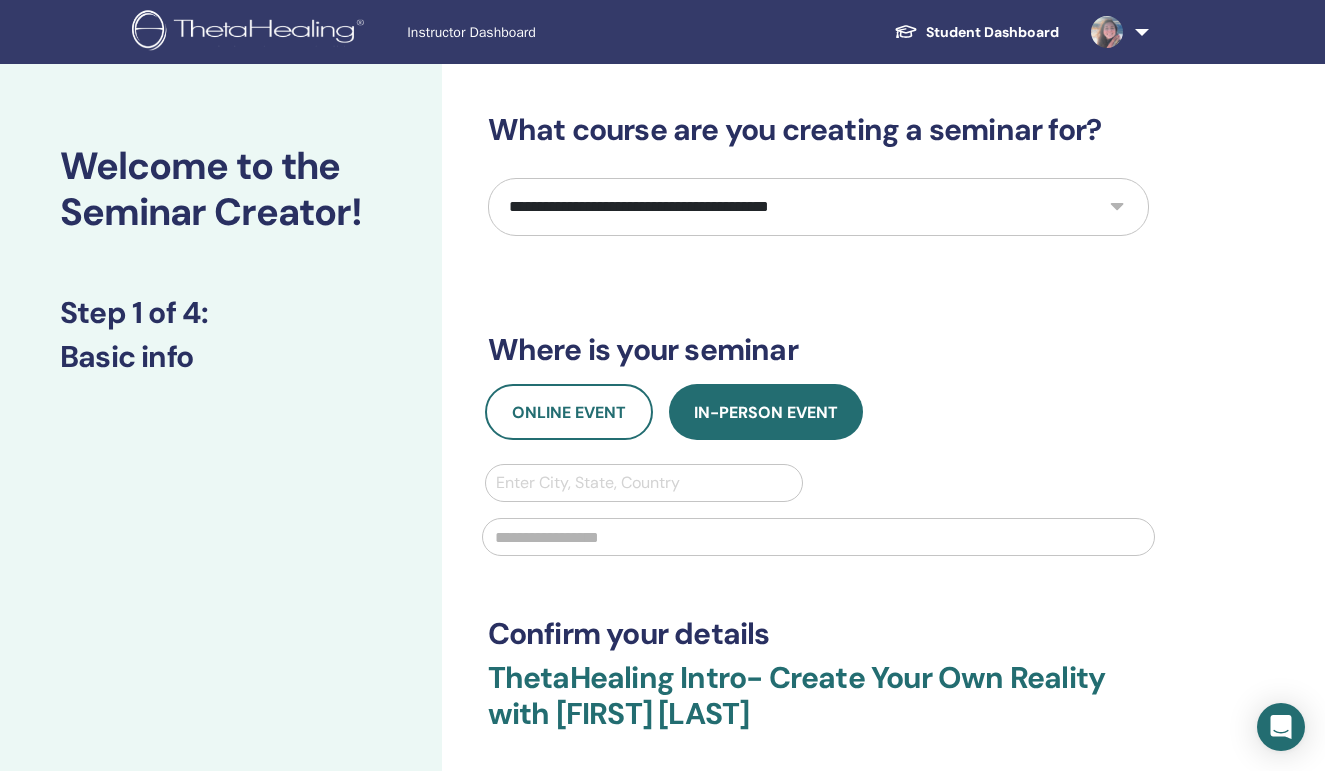 select on "****" 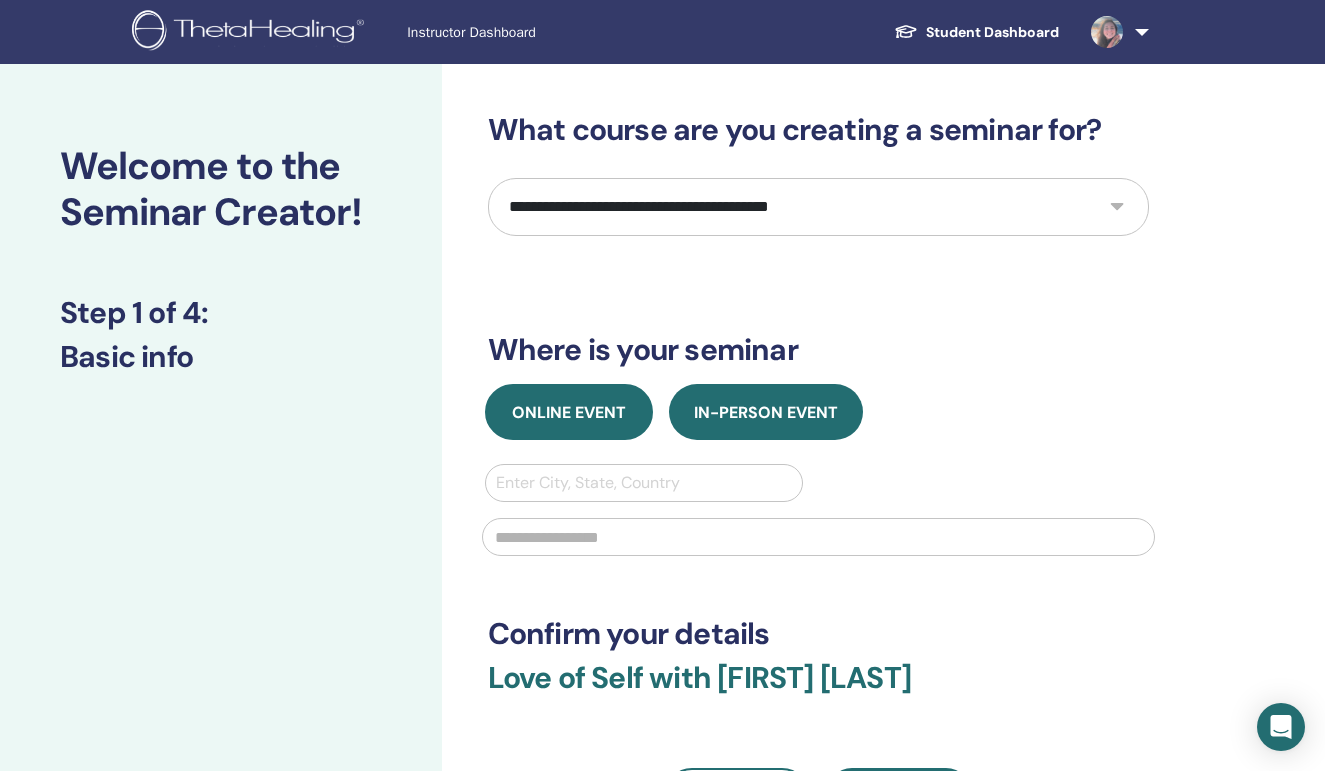 click on "Online Event" at bounding box center (569, 412) 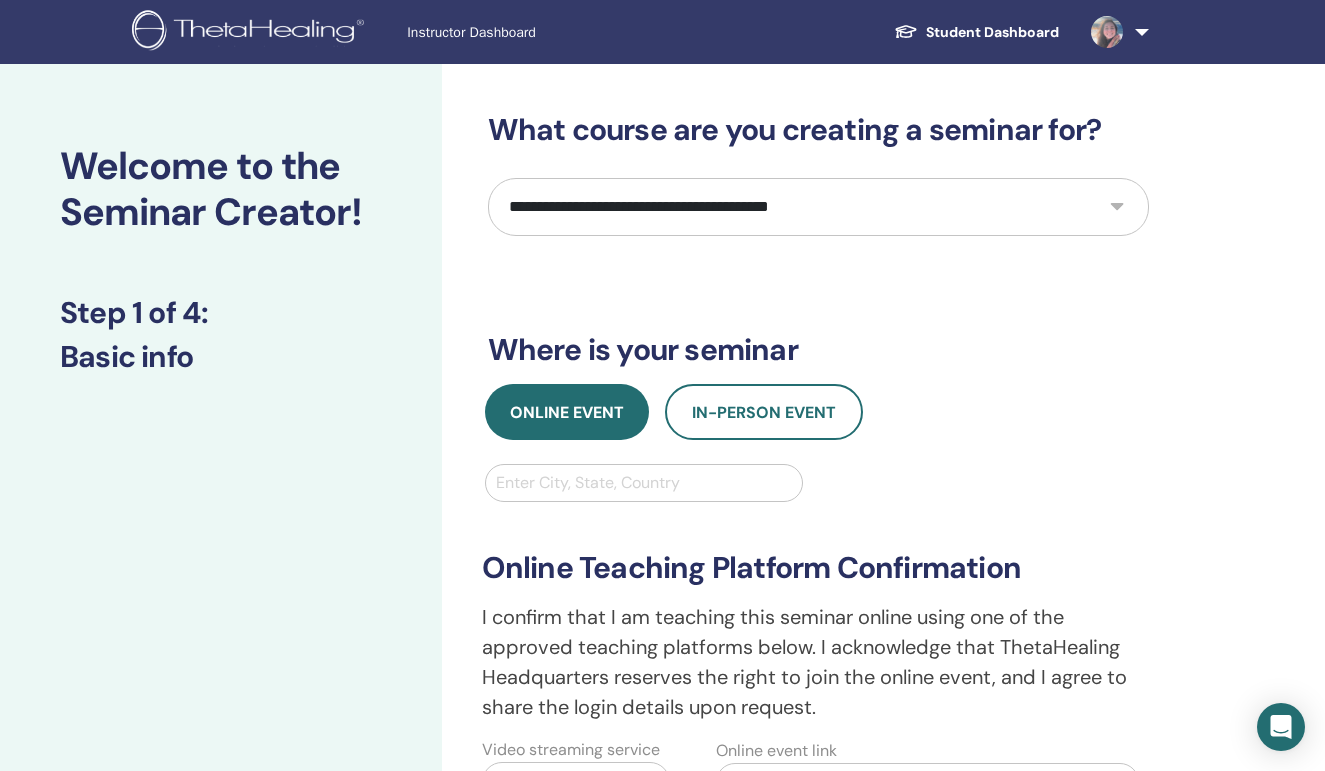 click on "Enter City, State, Country" at bounding box center [644, 483] 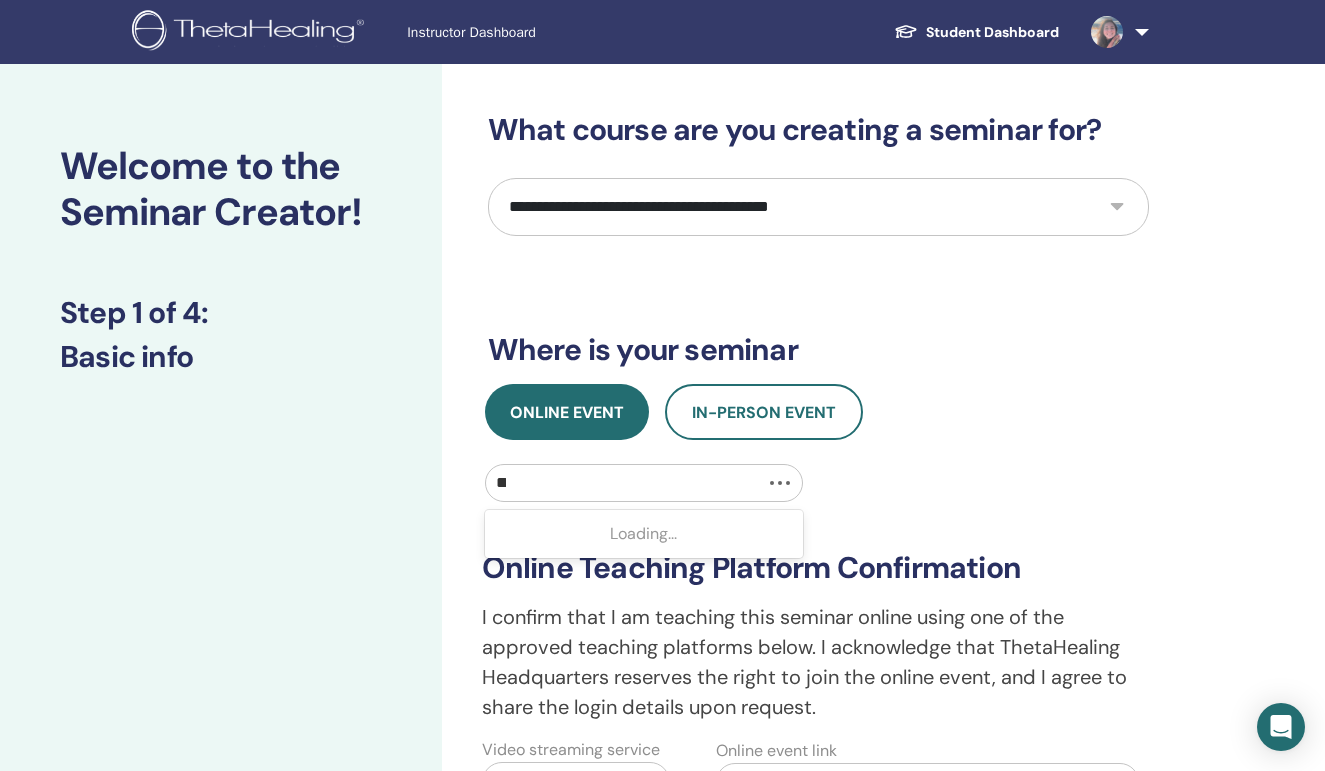 type on "***" 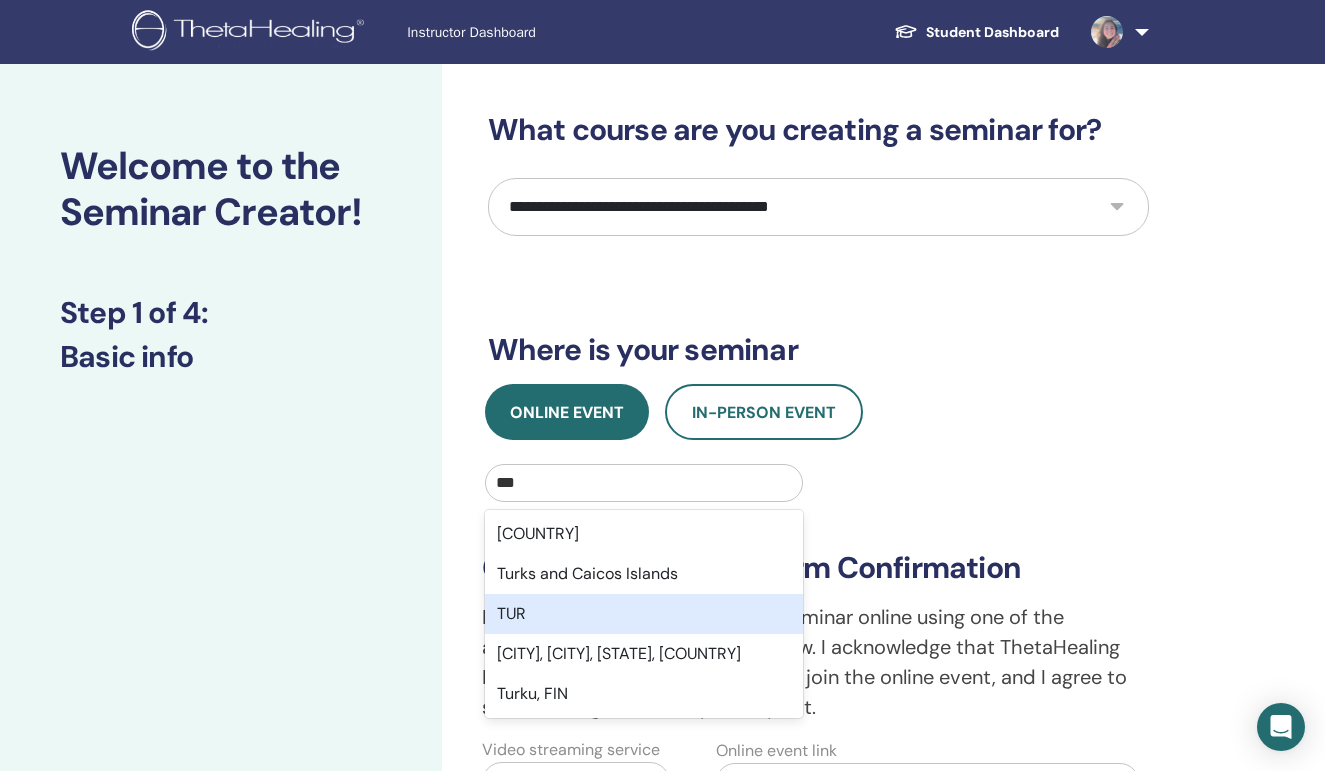 click on "TUR" at bounding box center [644, 614] 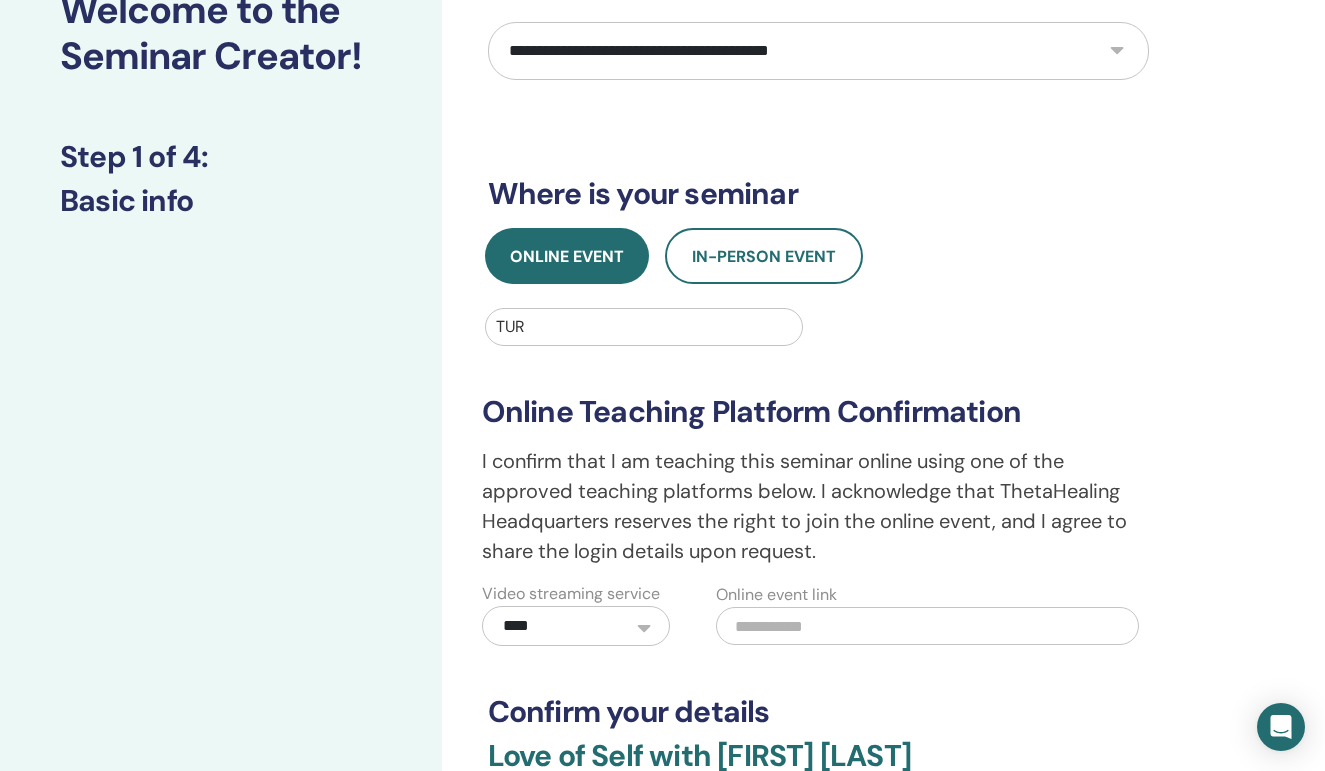 scroll, scrollTop: 159, scrollLeft: 0, axis: vertical 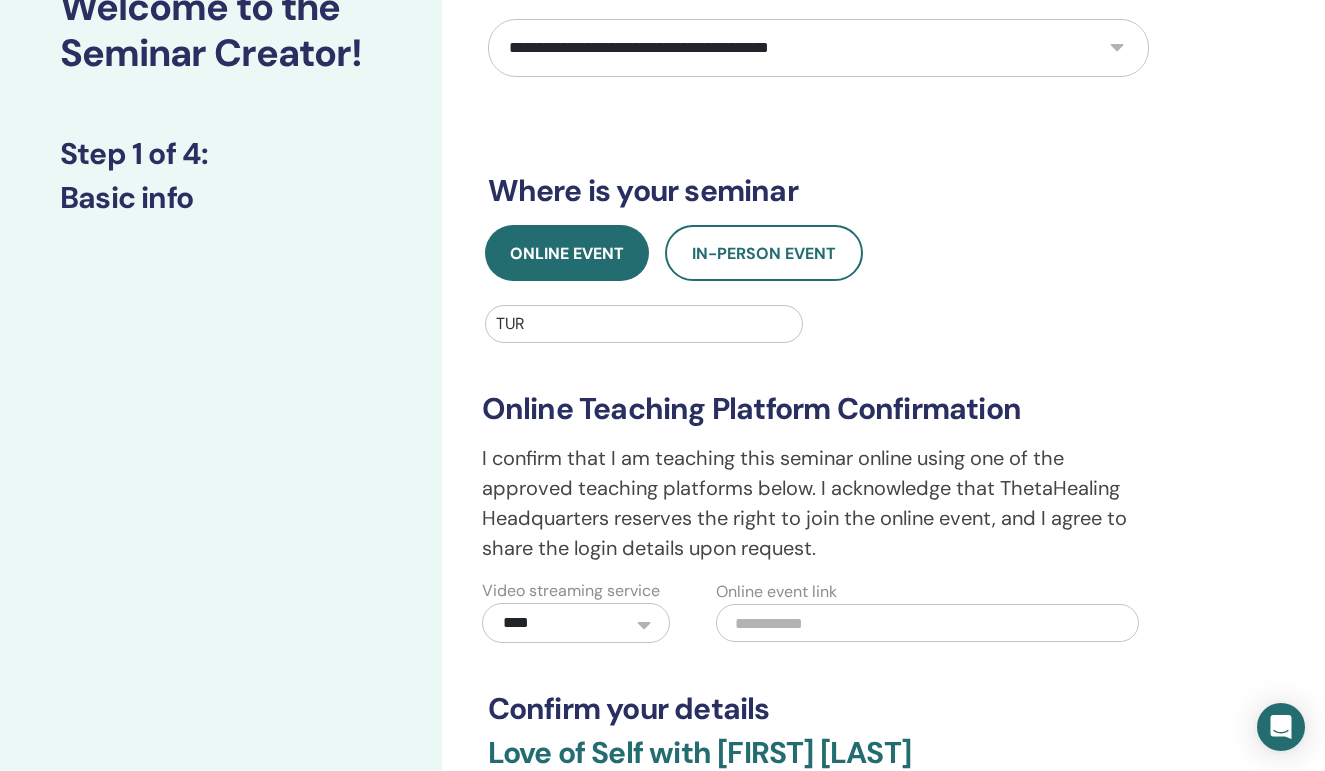 click at bounding box center (927, 623) 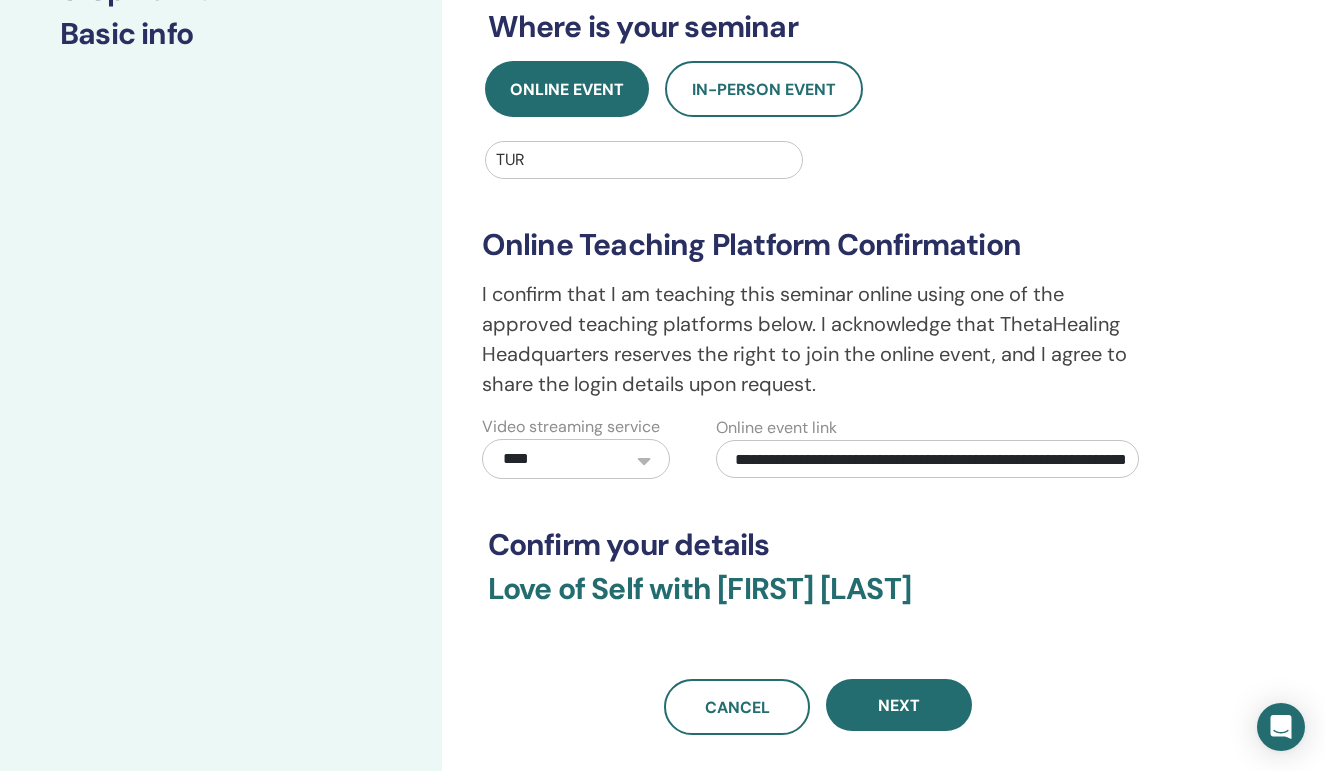 scroll, scrollTop: 326, scrollLeft: 0, axis: vertical 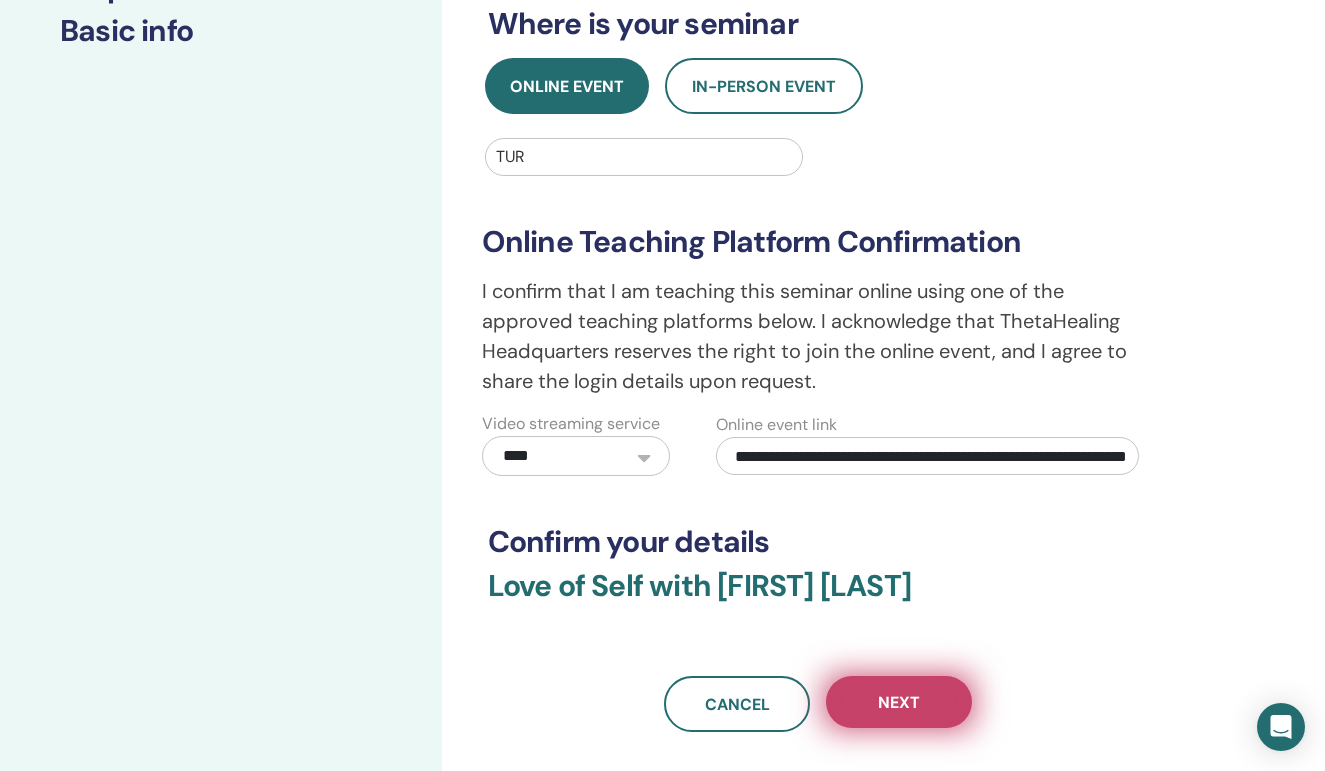 click on "Next" at bounding box center [899, 702] 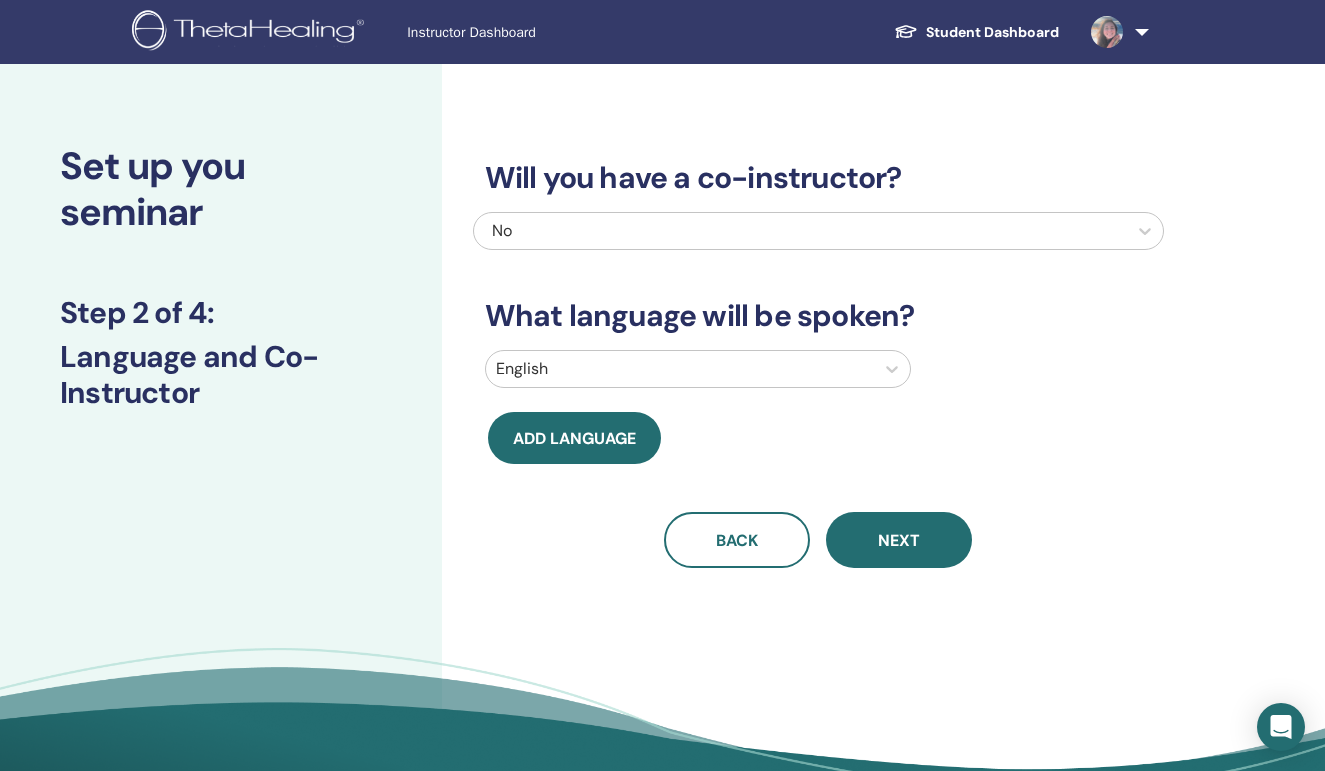 scroll, scrollTop: 0, scrollLeft: 0, axis: both 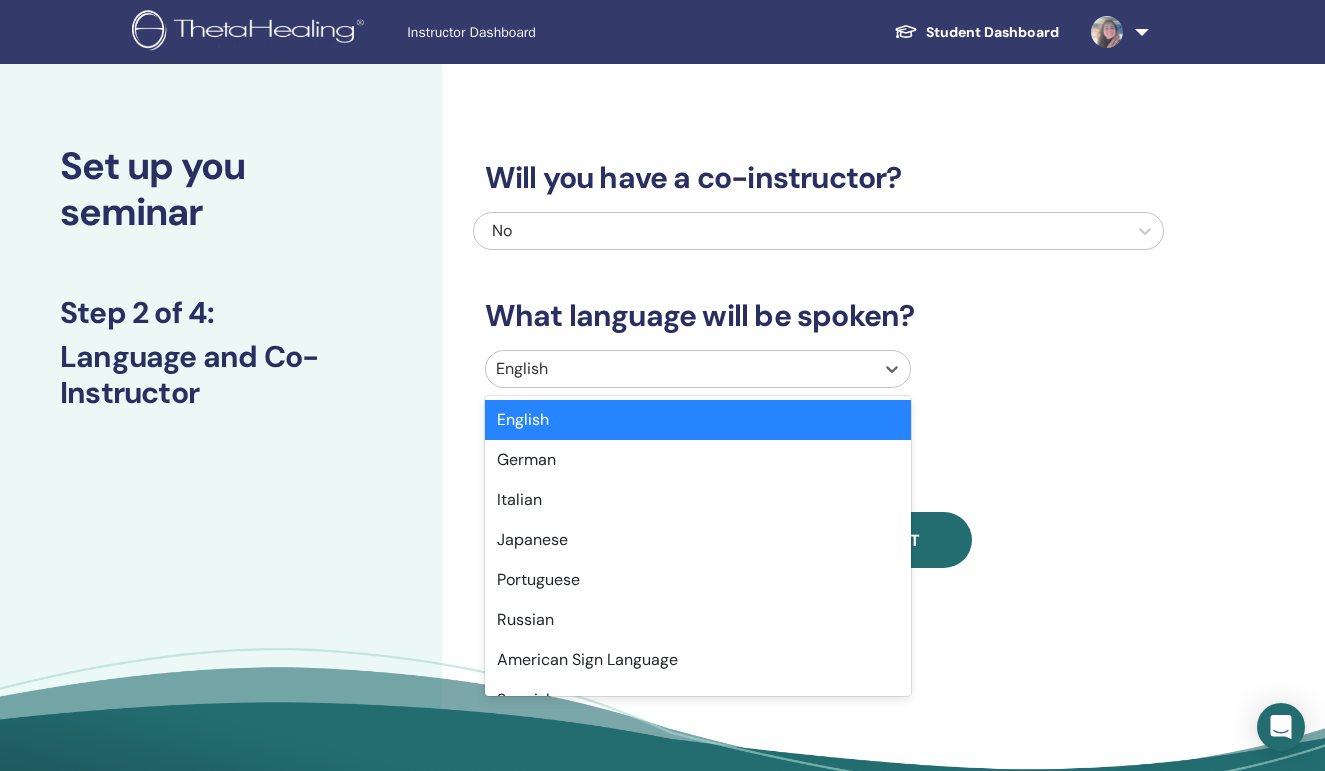 click at bounding box center [680, 369] 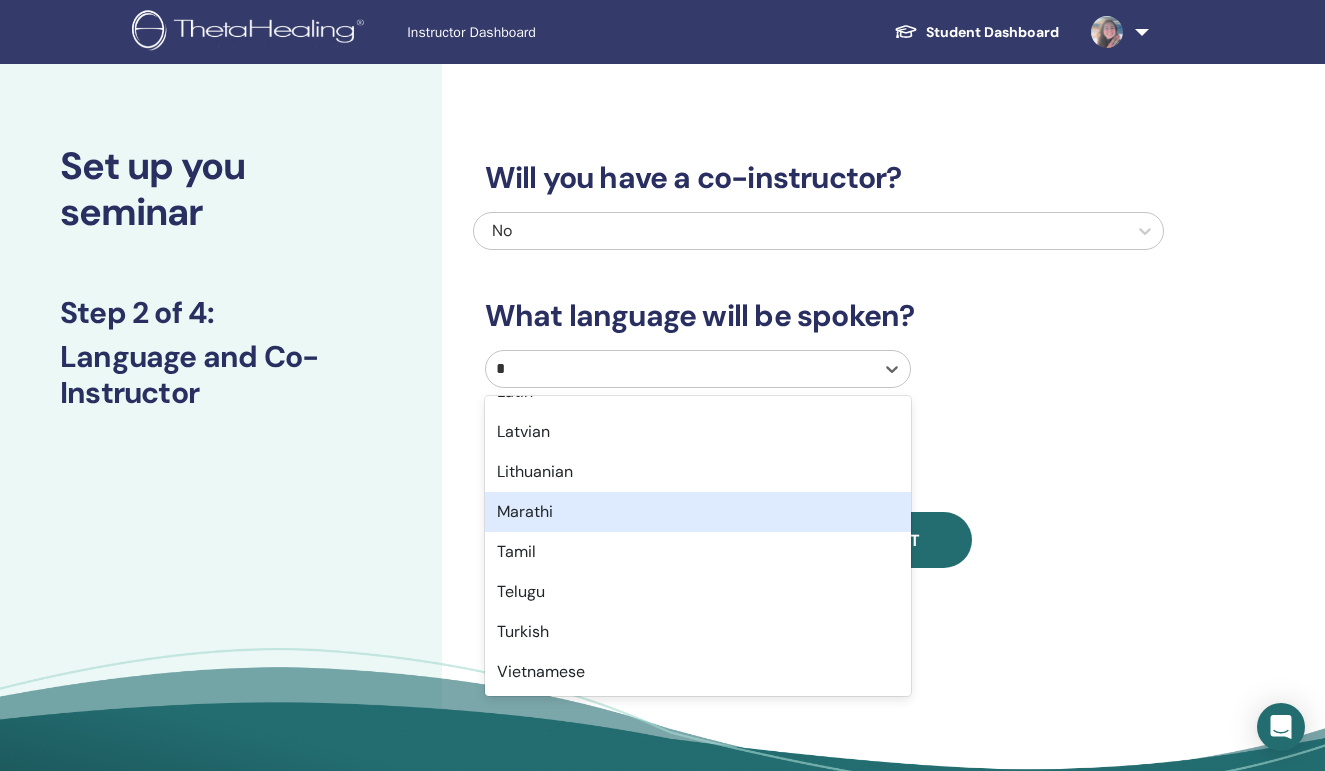 scroll, scrollTop: 268, scrollLeft: 0, axis: vertical 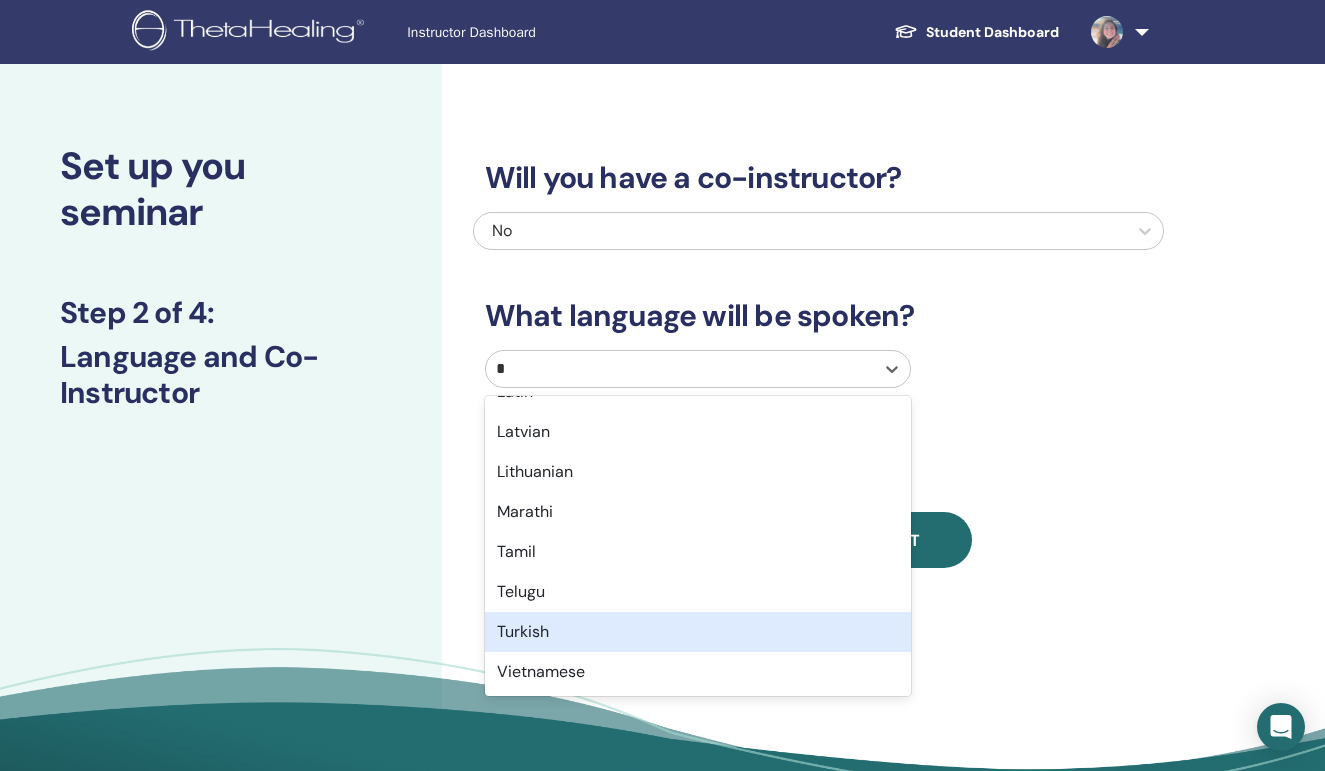 click on "Turkish" at bounding box center [698, 632] 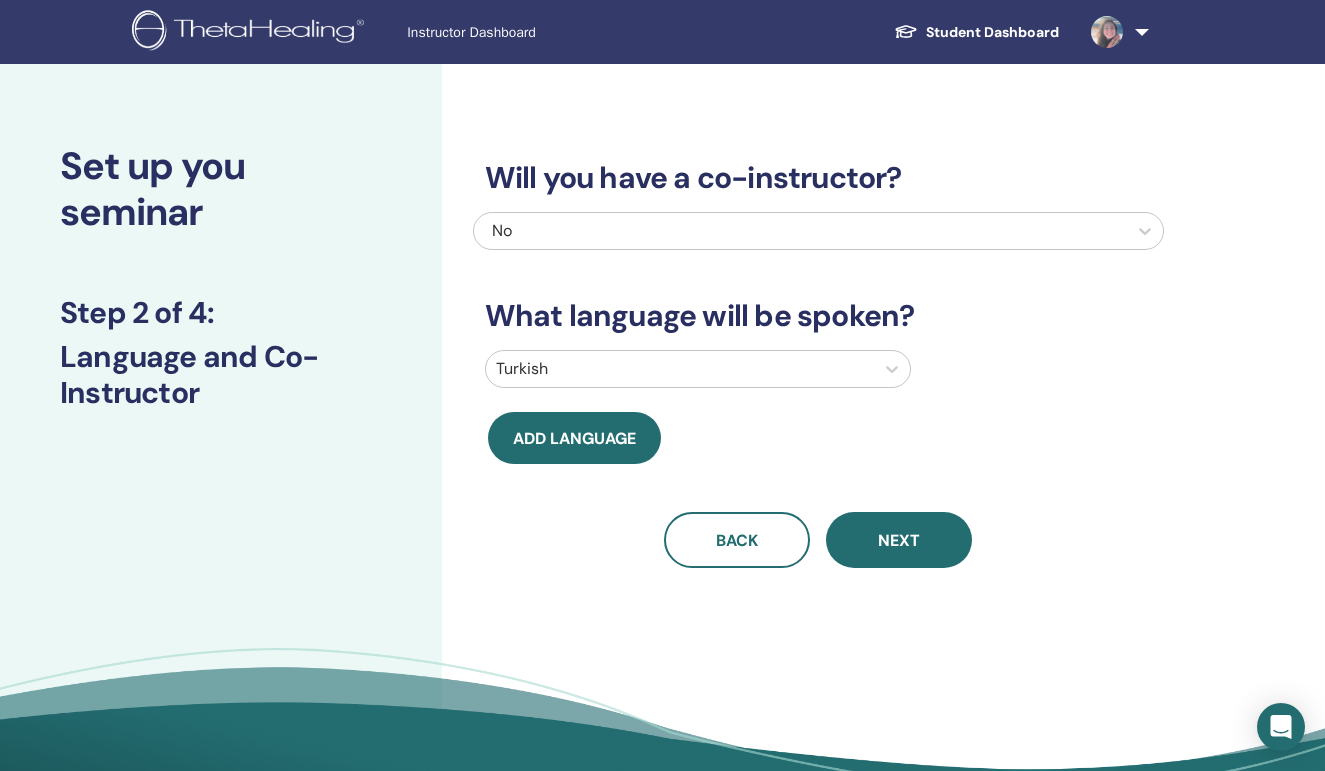 click on "Subscribe to Our Newsletter
Receive regular ThetaHealing updates!
Theta Healing
What is ThetaHealing" at bounding box center [662, 979] 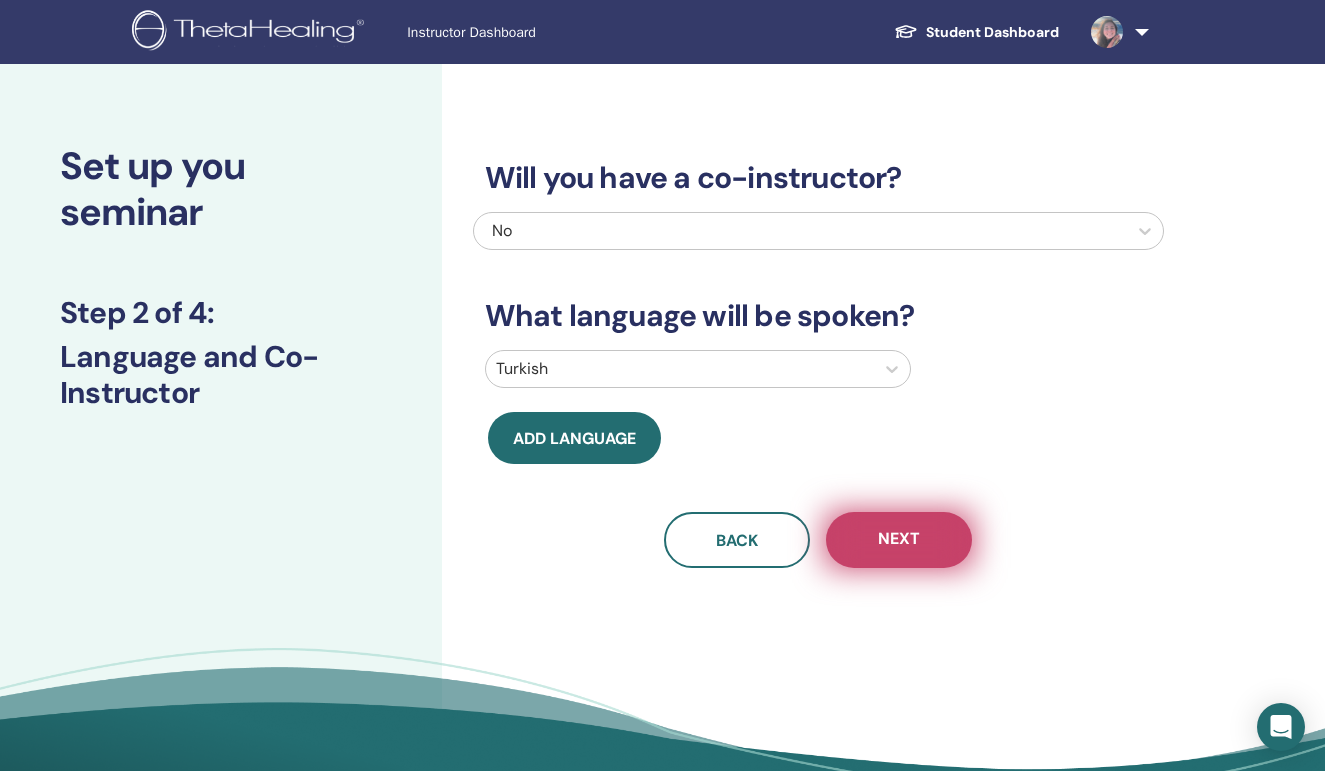 click on "Next" at bounding box center [899, 540] 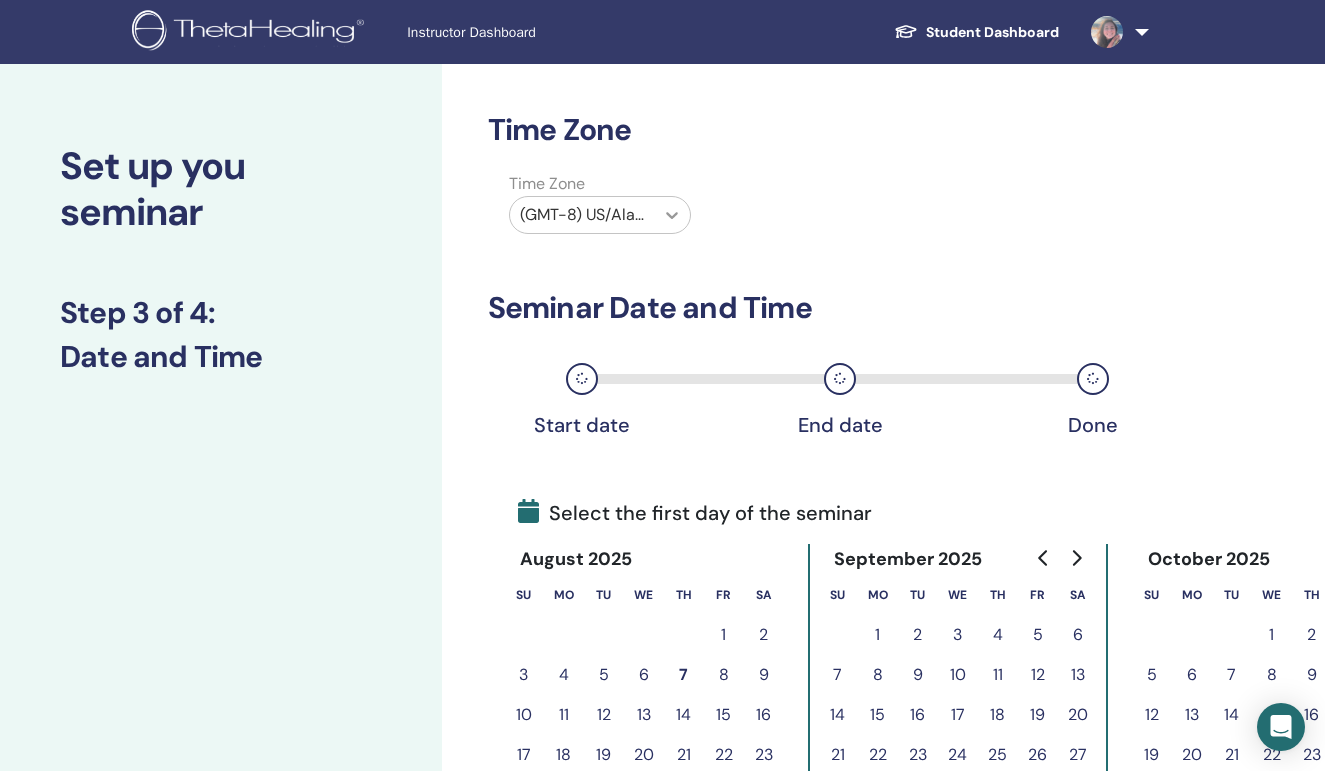 click at bounding box center (672, 215) 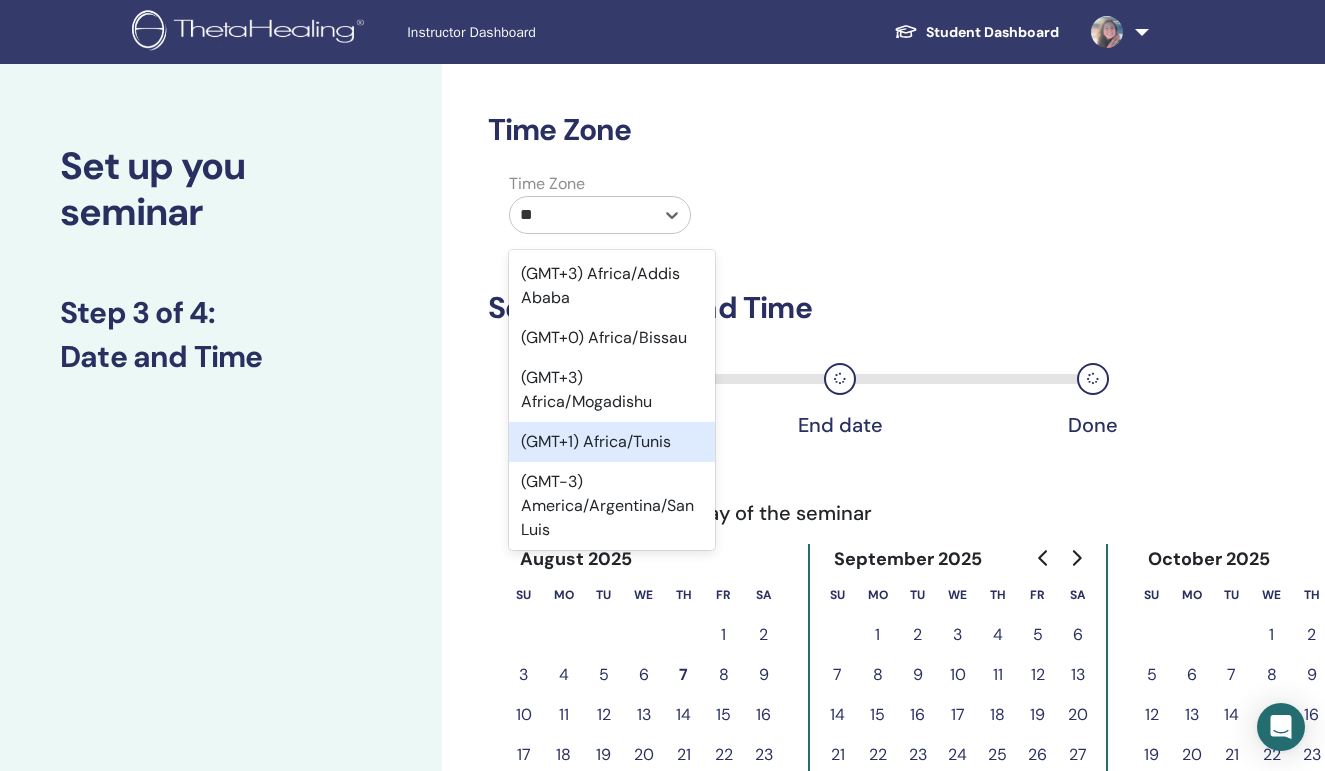 type on "***" 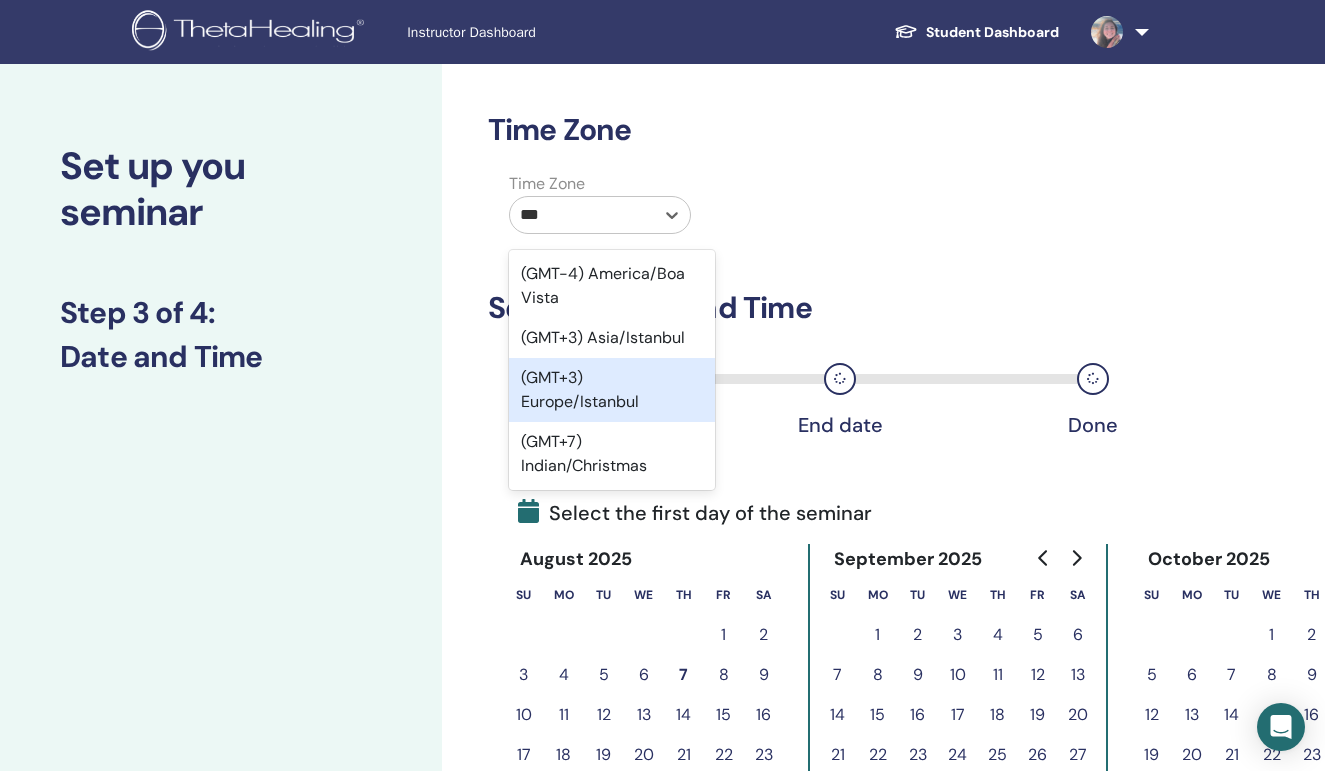 click on "(GMT+3) Europe/Istanbul" at bounding box center (612, 390) 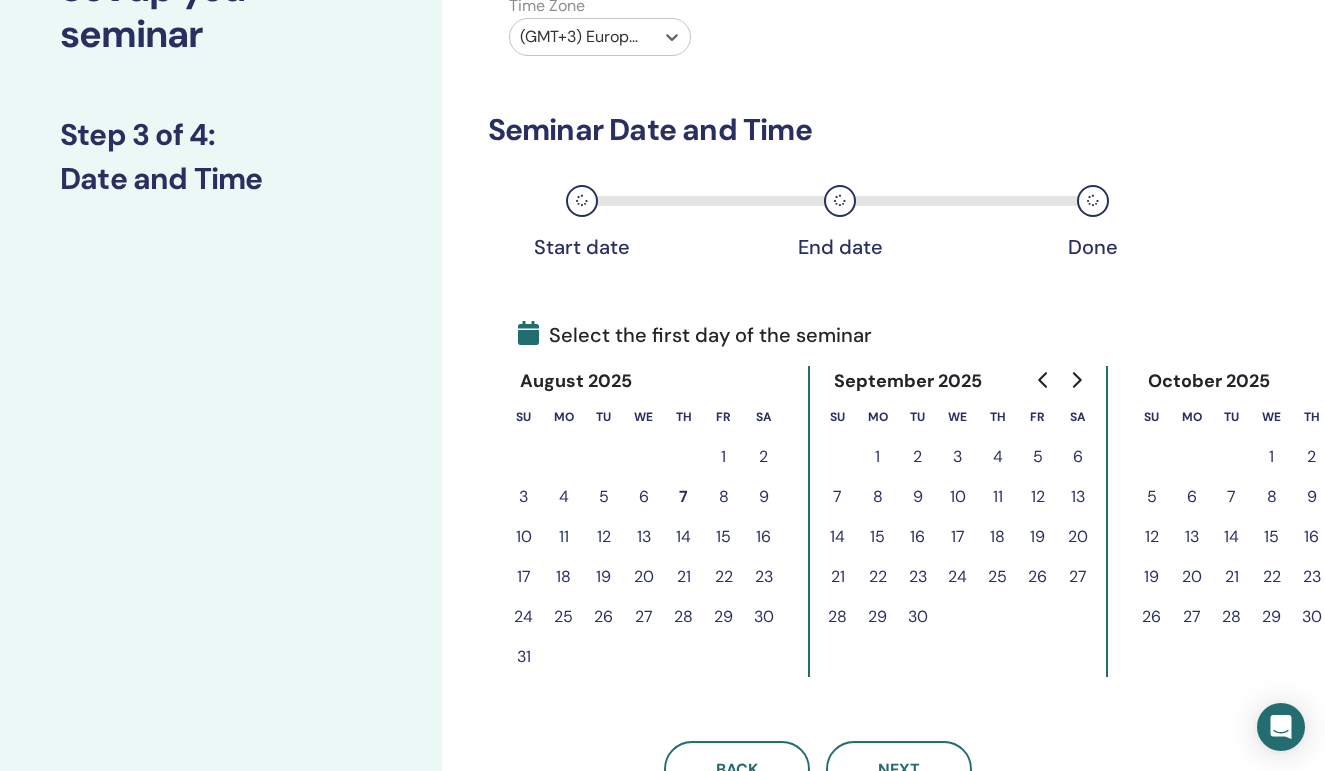 scroll, scrollTop: 181, scrollLeft: 0, axis: vertical 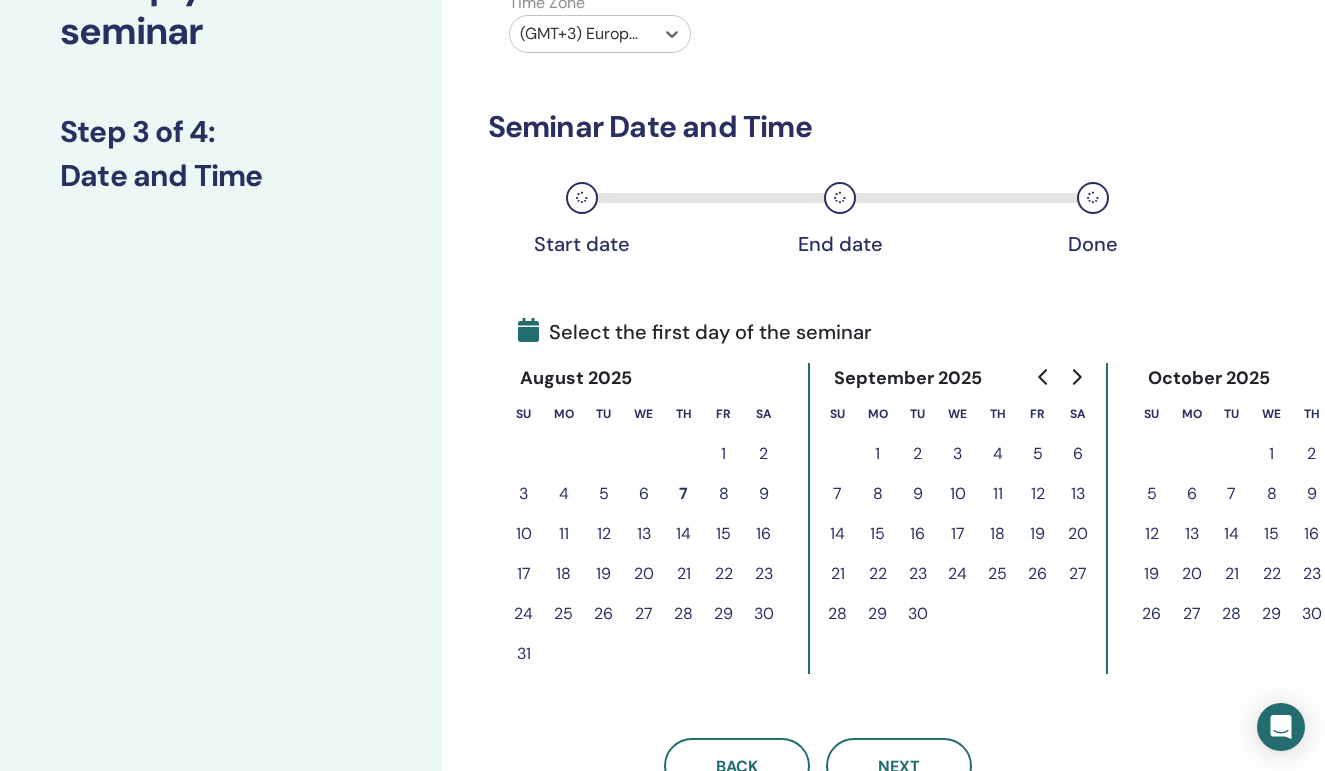 click on "23" at bounding box center [764, 574] 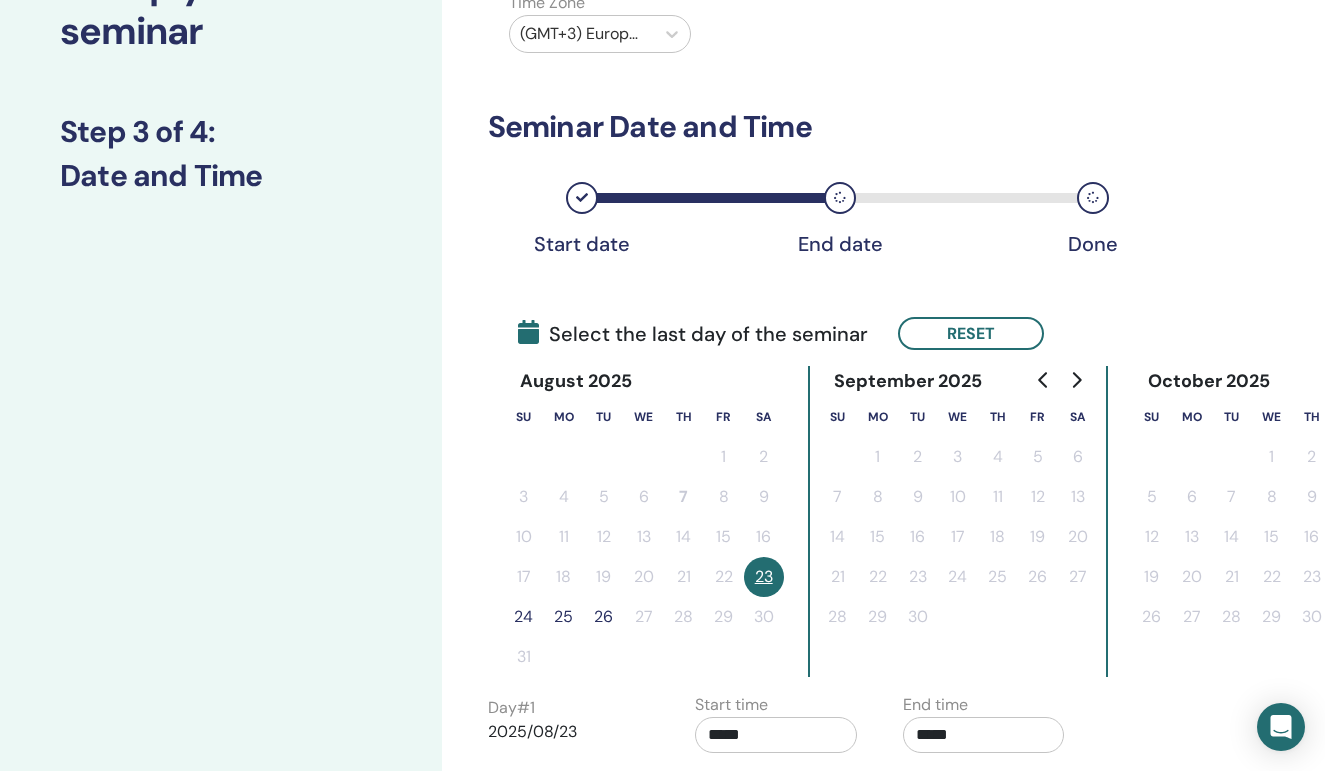 click on "24" at bounding box center (524, 617) 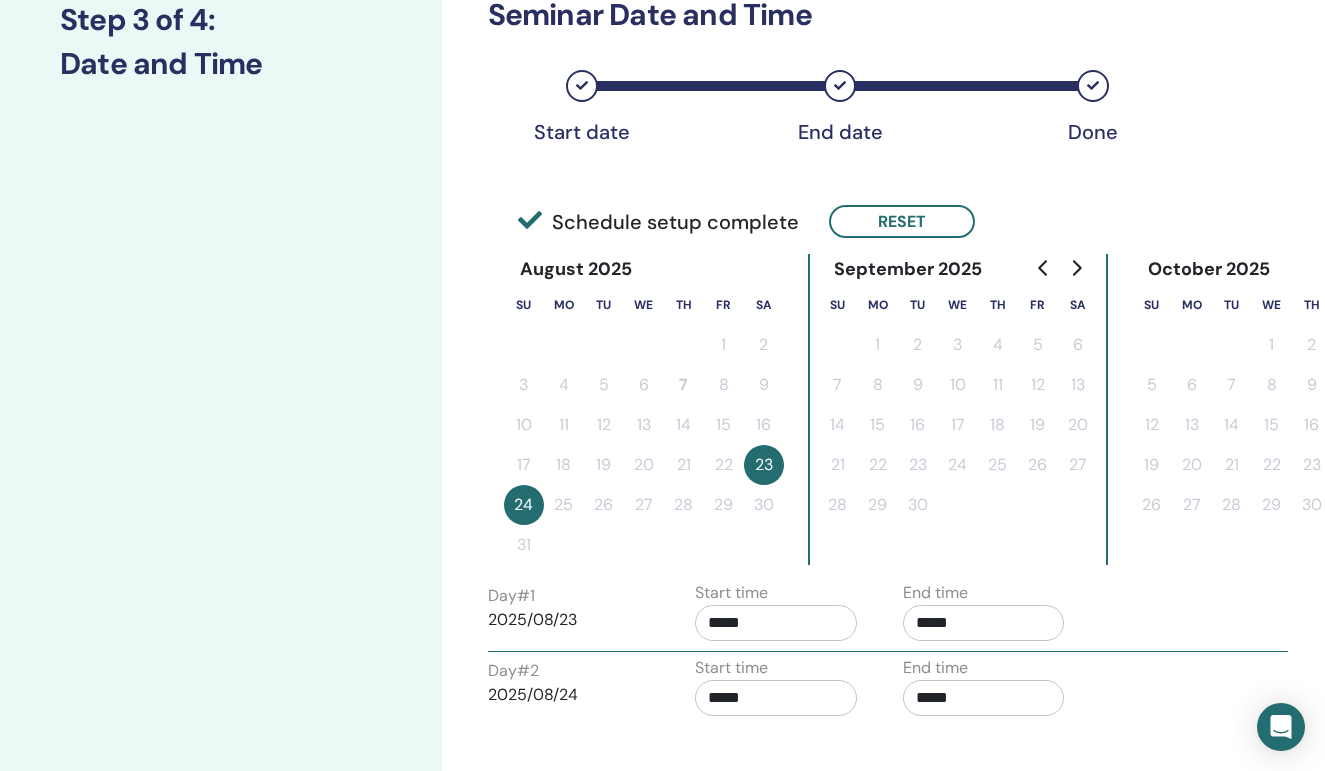 scroll, scrollTop: 333, scrollLeft: 0, axis: vertical 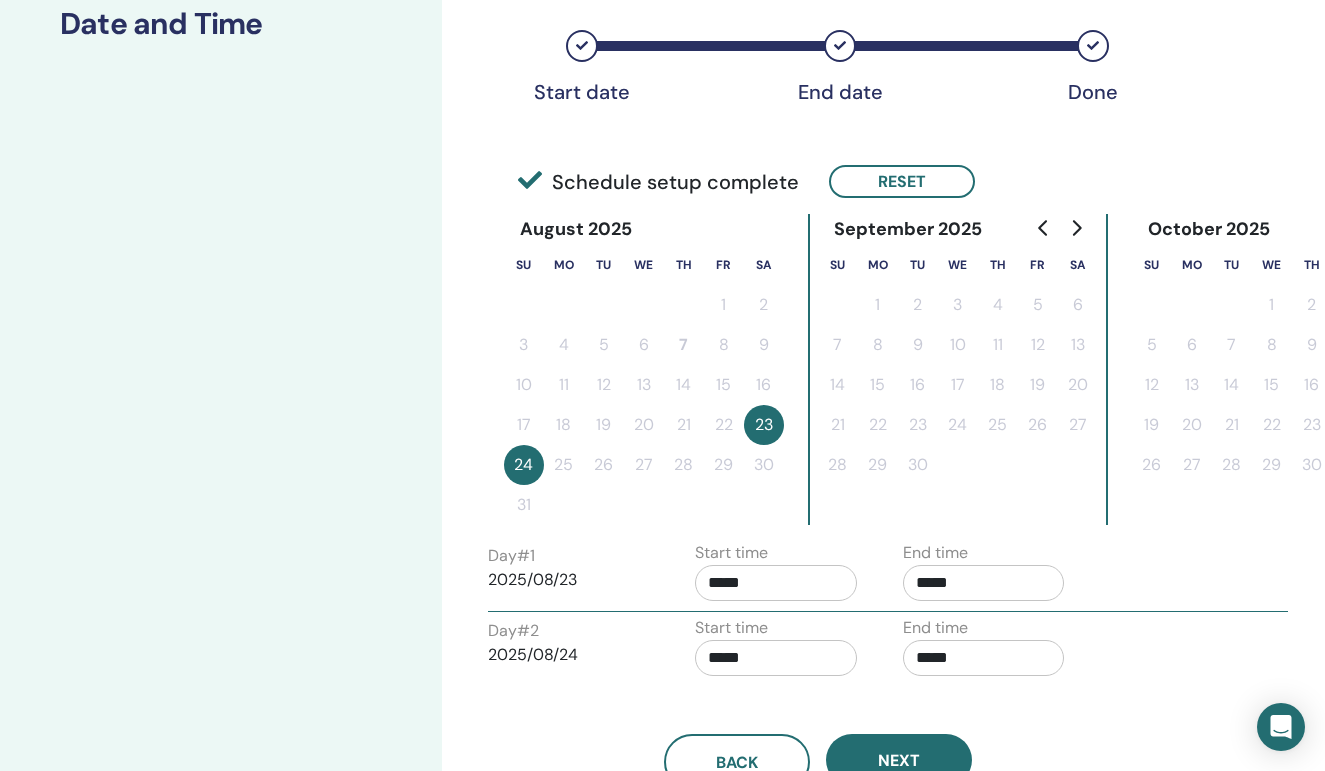 click on "*****" at bounding box center [776, 583] 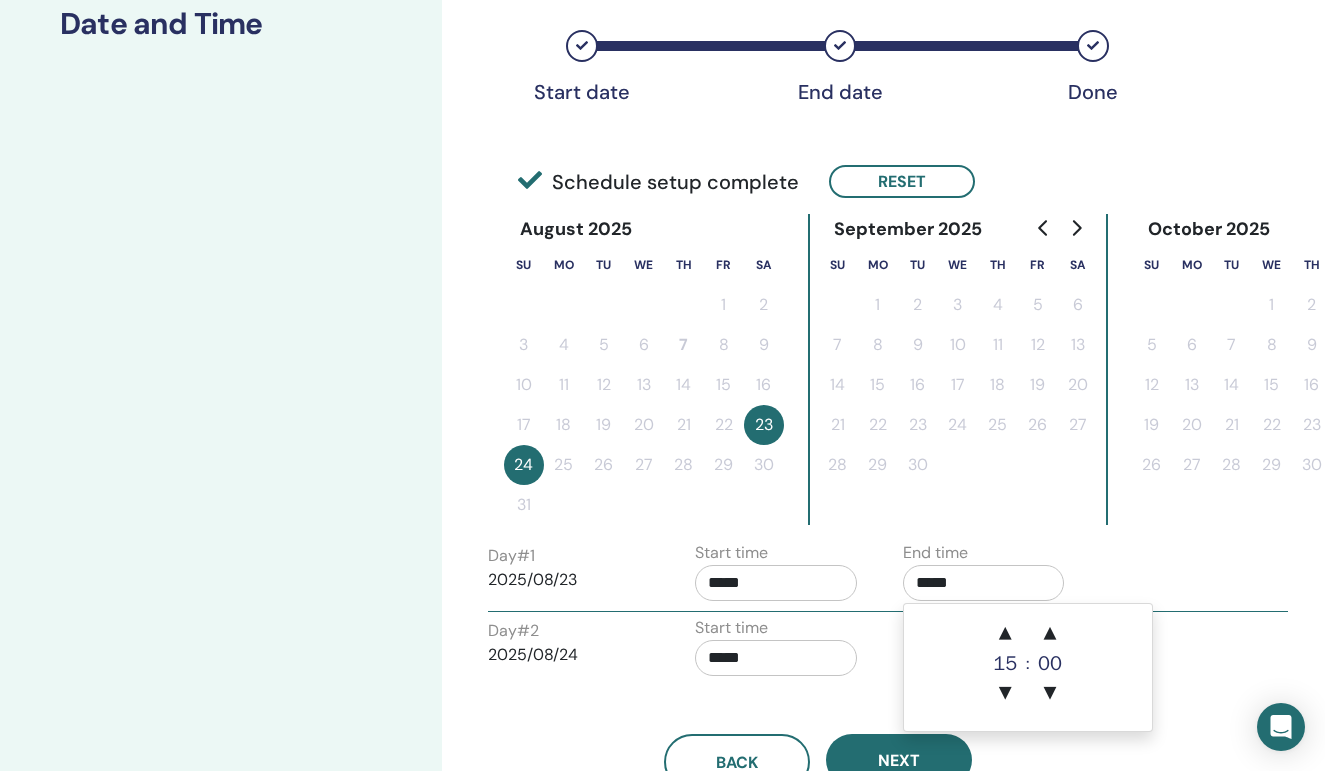 click on "*****" at bounding box center (984, 583) 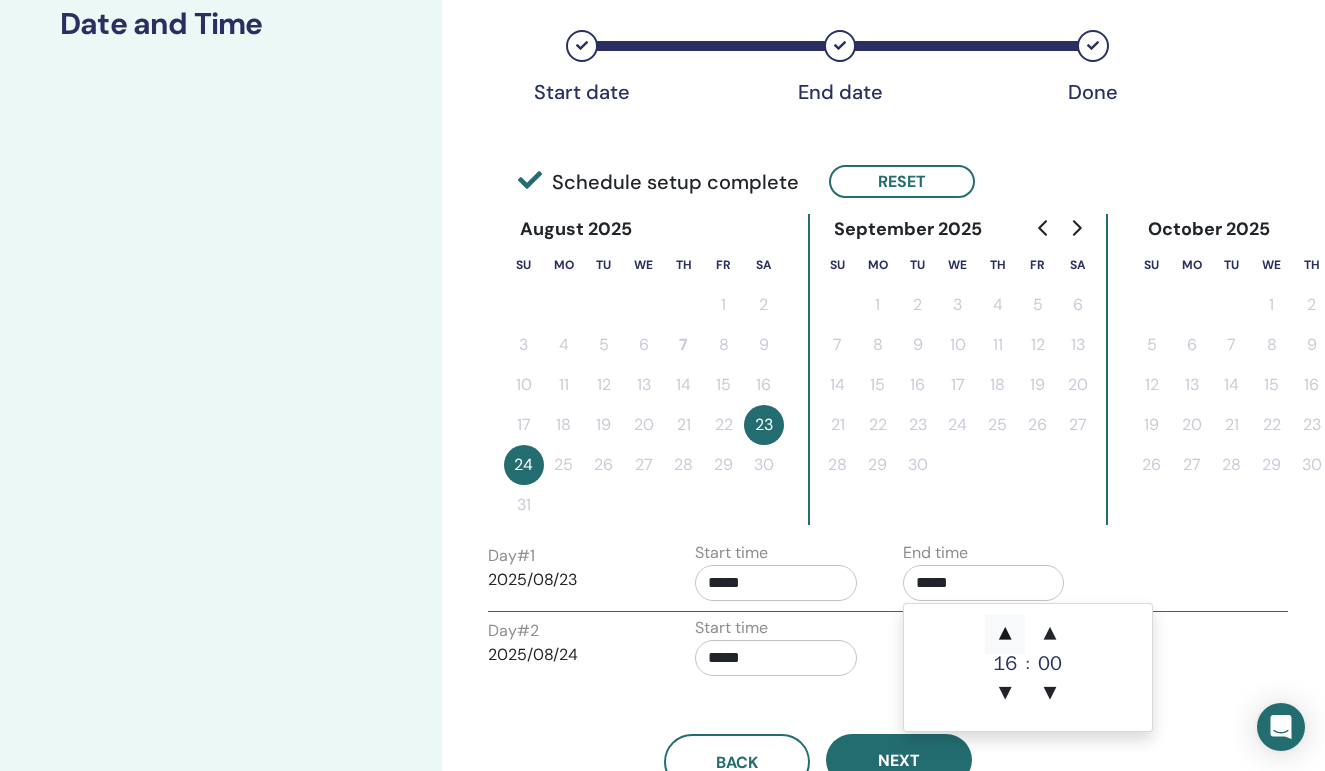 click on "▲" at bounding box center [1005, 634] 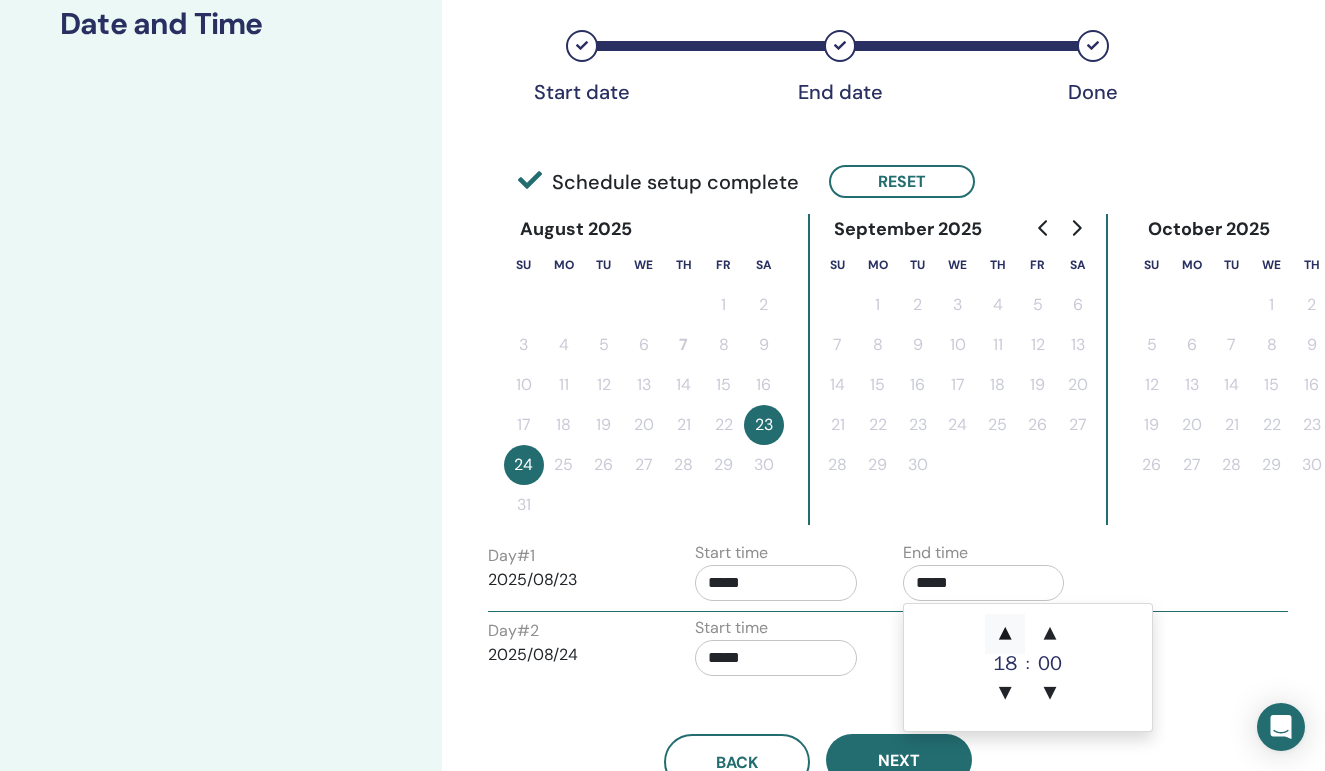 click on "▲" at bounding box center [1005, 634] 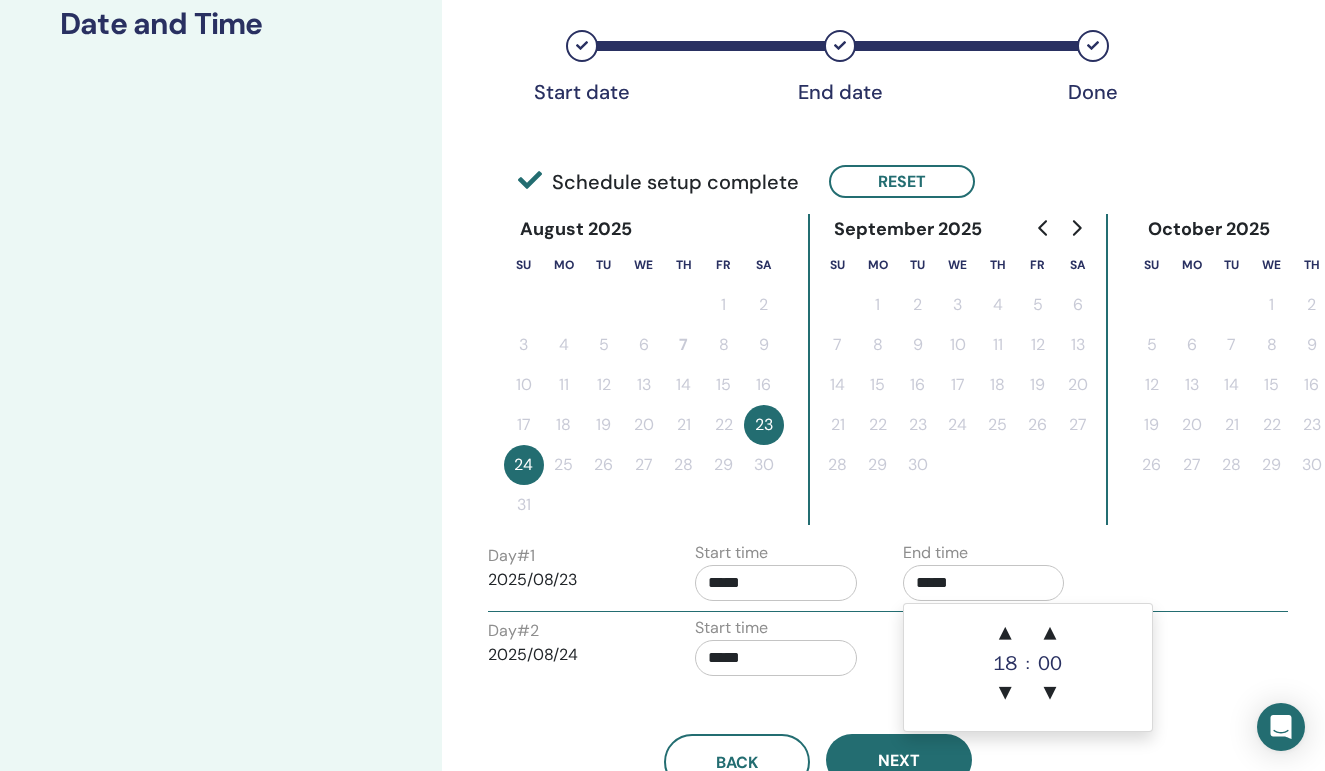 click on "Day  # 1 2025/08/23 Start time ***** End time ***** Day  # 2 2025/08/24 Start time ***** End time *****" at bounding box center (818, 613) 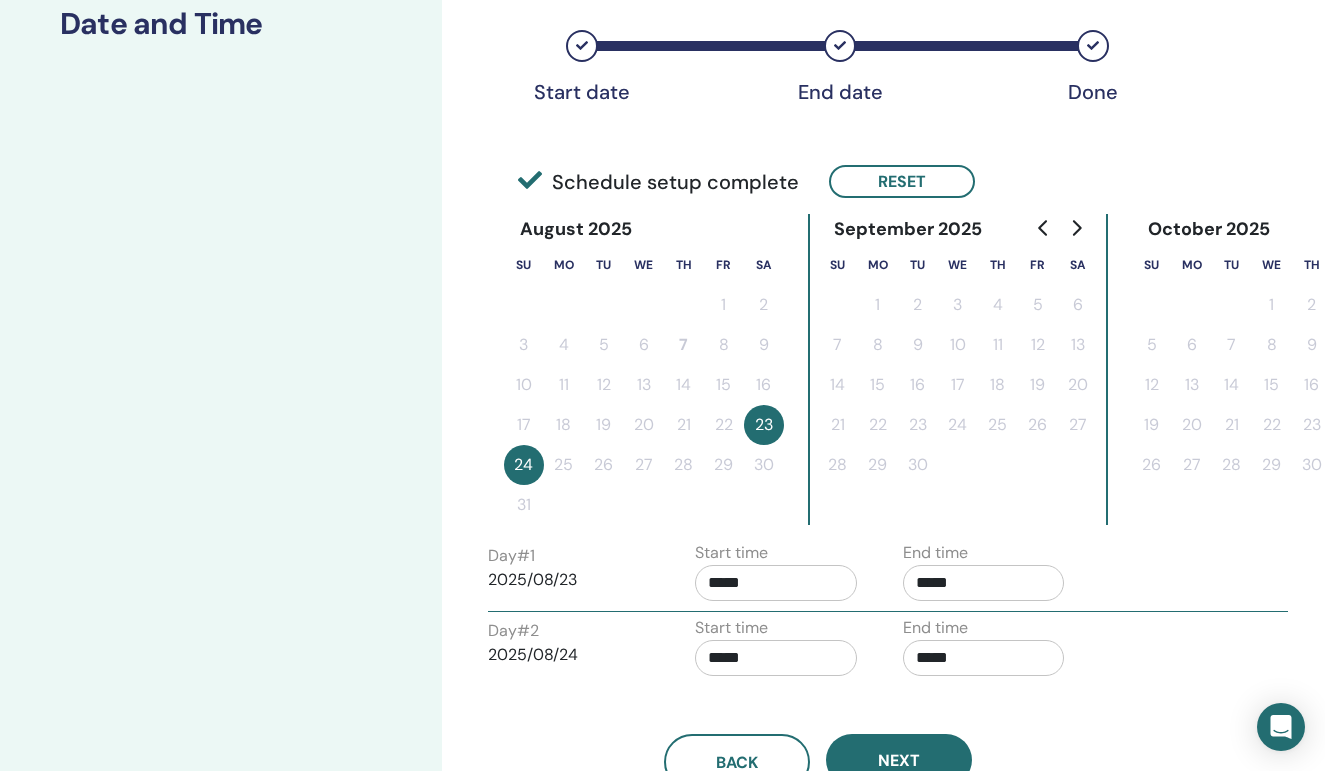 click on "*****" at bounding box center [776, 583] 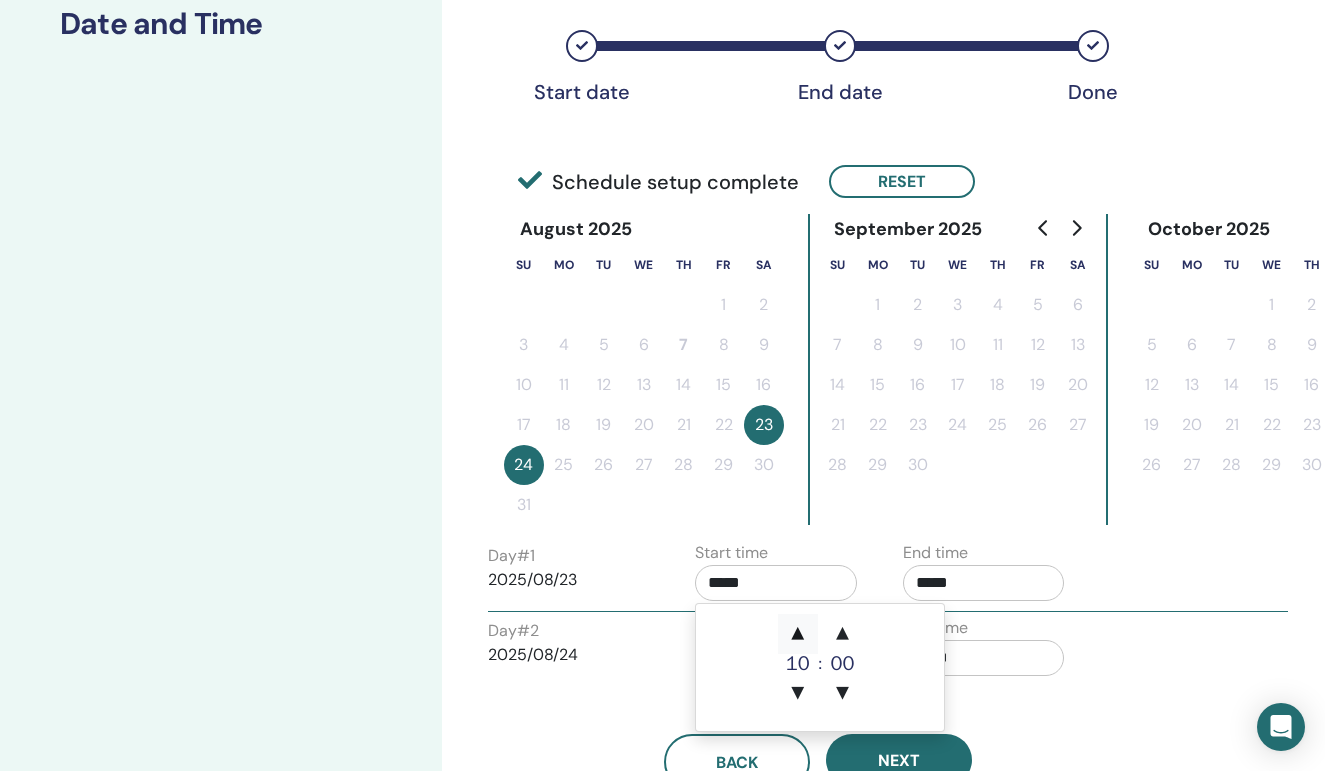 click on "▲" at bounding box center [798, 634] 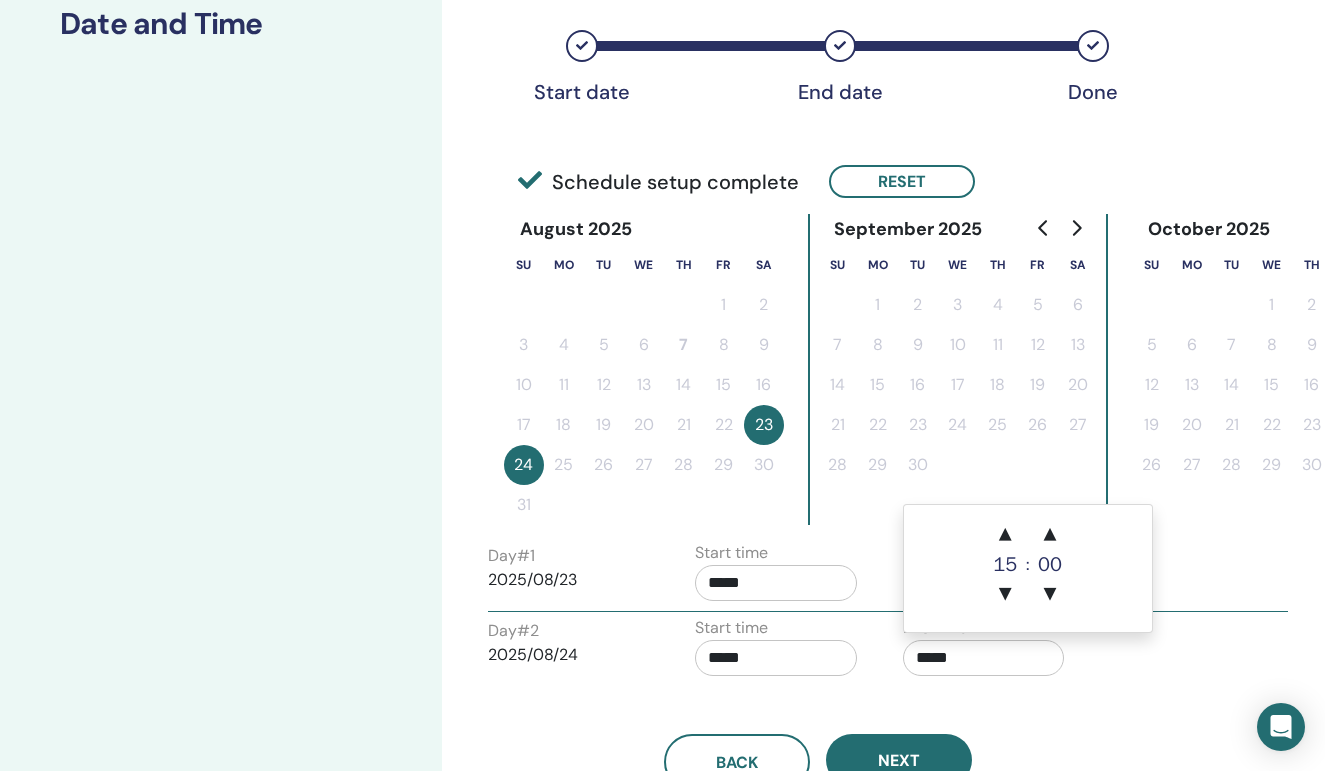 click on "*****" at bounding box center [984, 658] 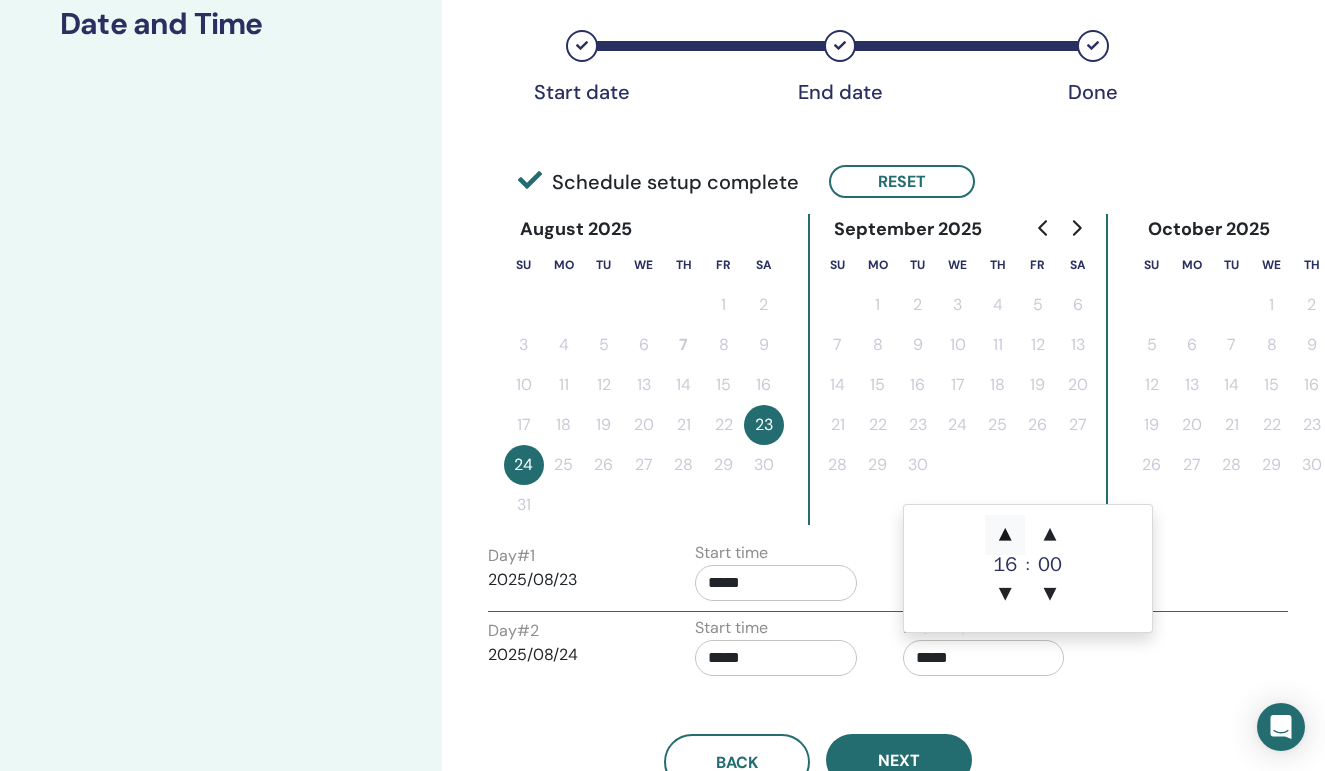 click on "▲" at bounding box center (1005, 535) 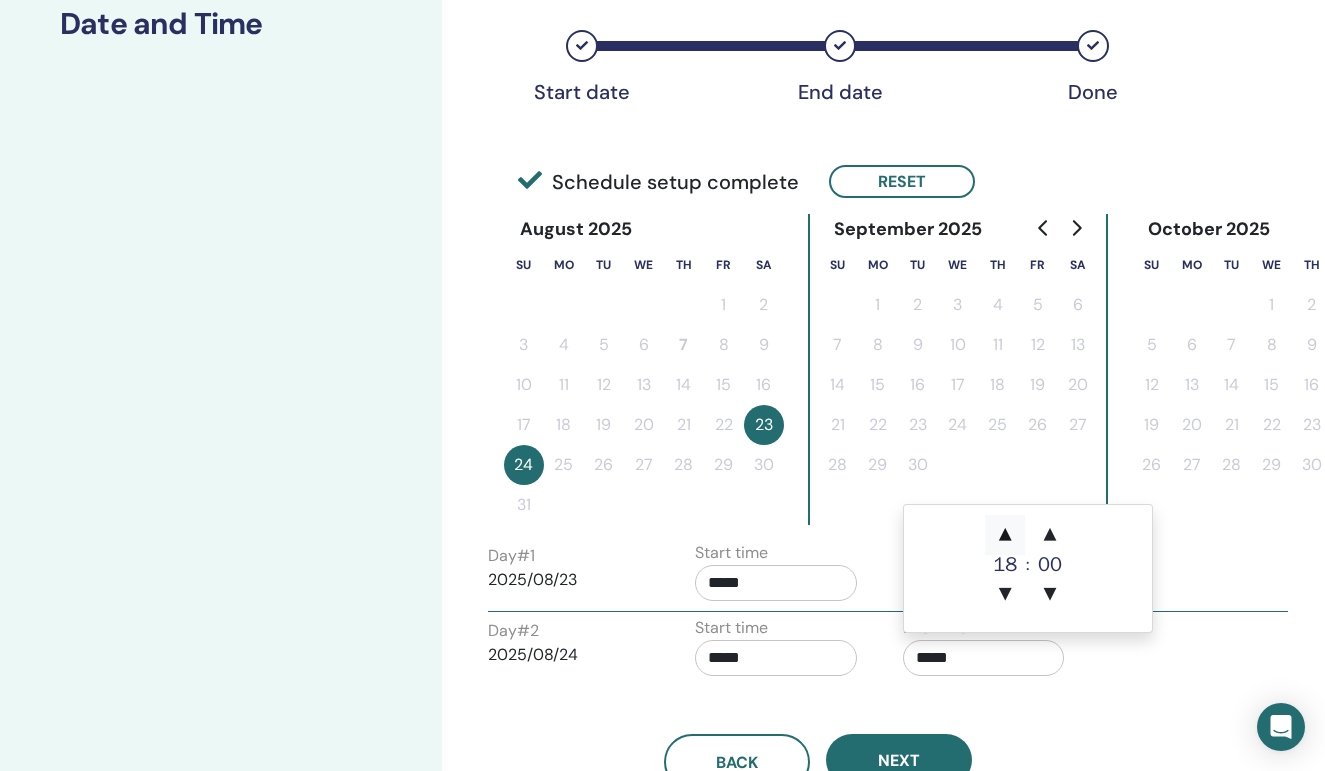 click on "▲" at bounding box center (1005, 535) 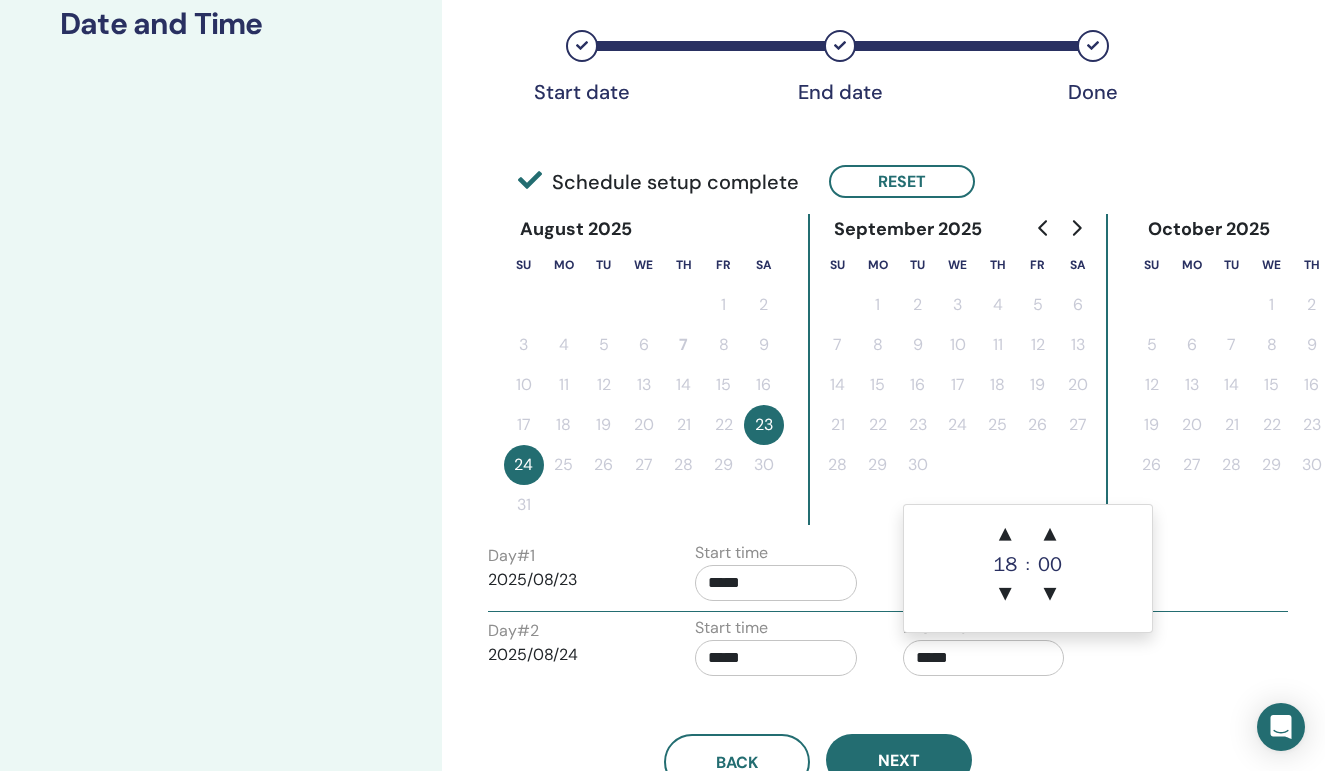 click on "*****" at bounding box center (776, 658) 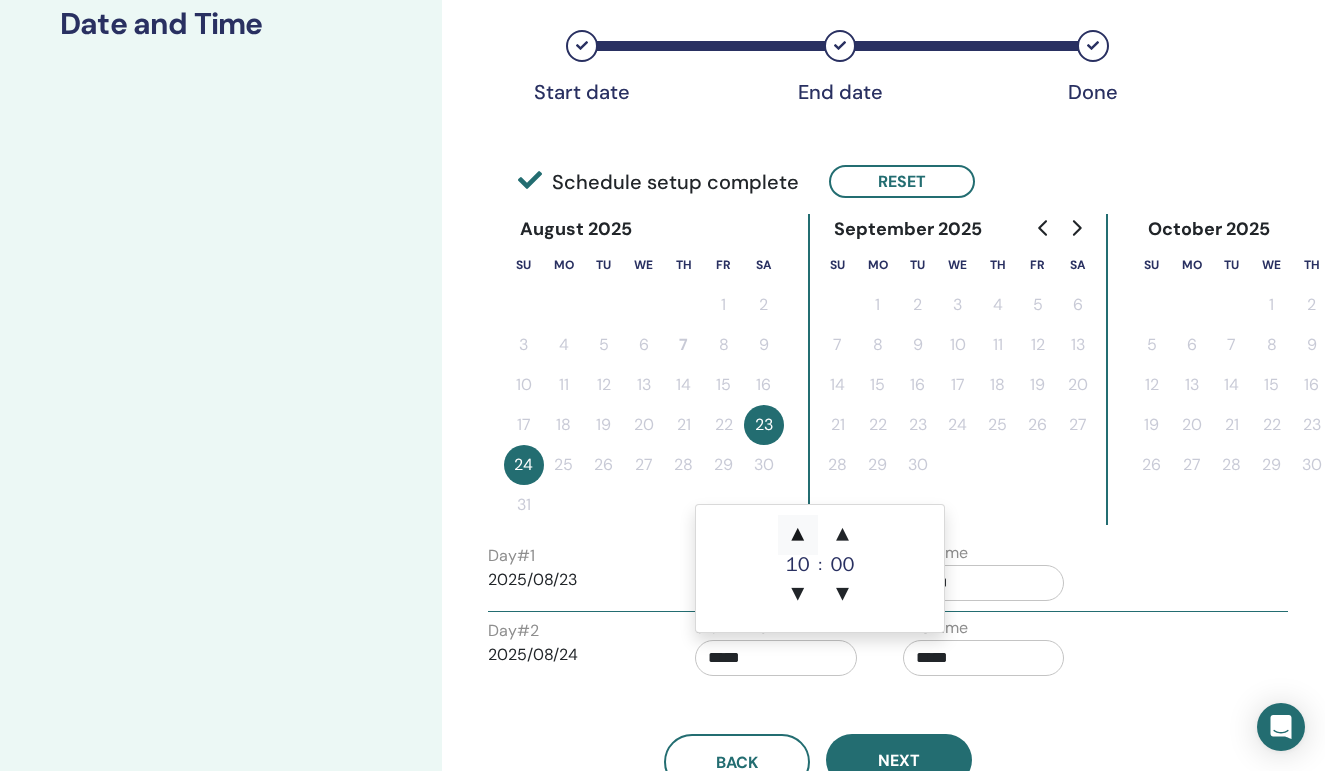 click on "▲" at bounding box center [798, 535] 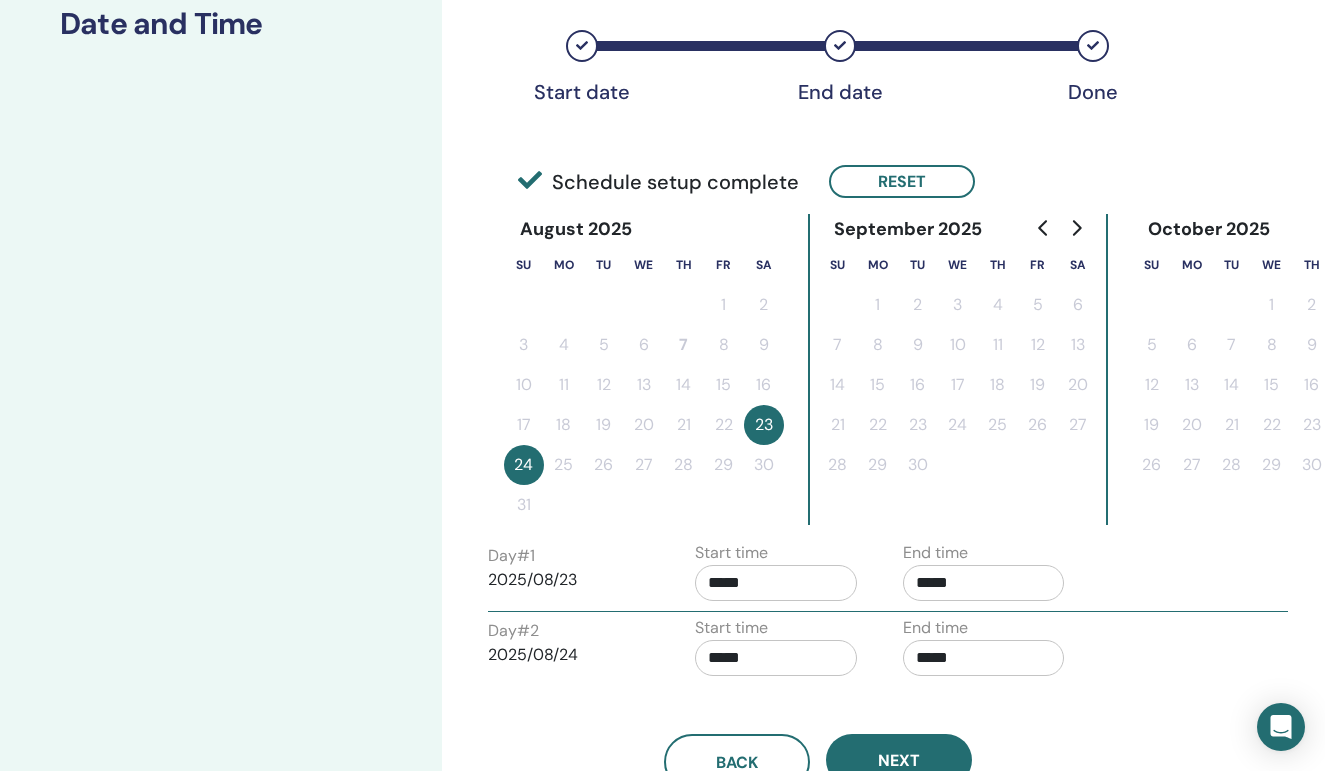 click on "Day  # 2 2025/08/24" at bounding box center [577, 651] 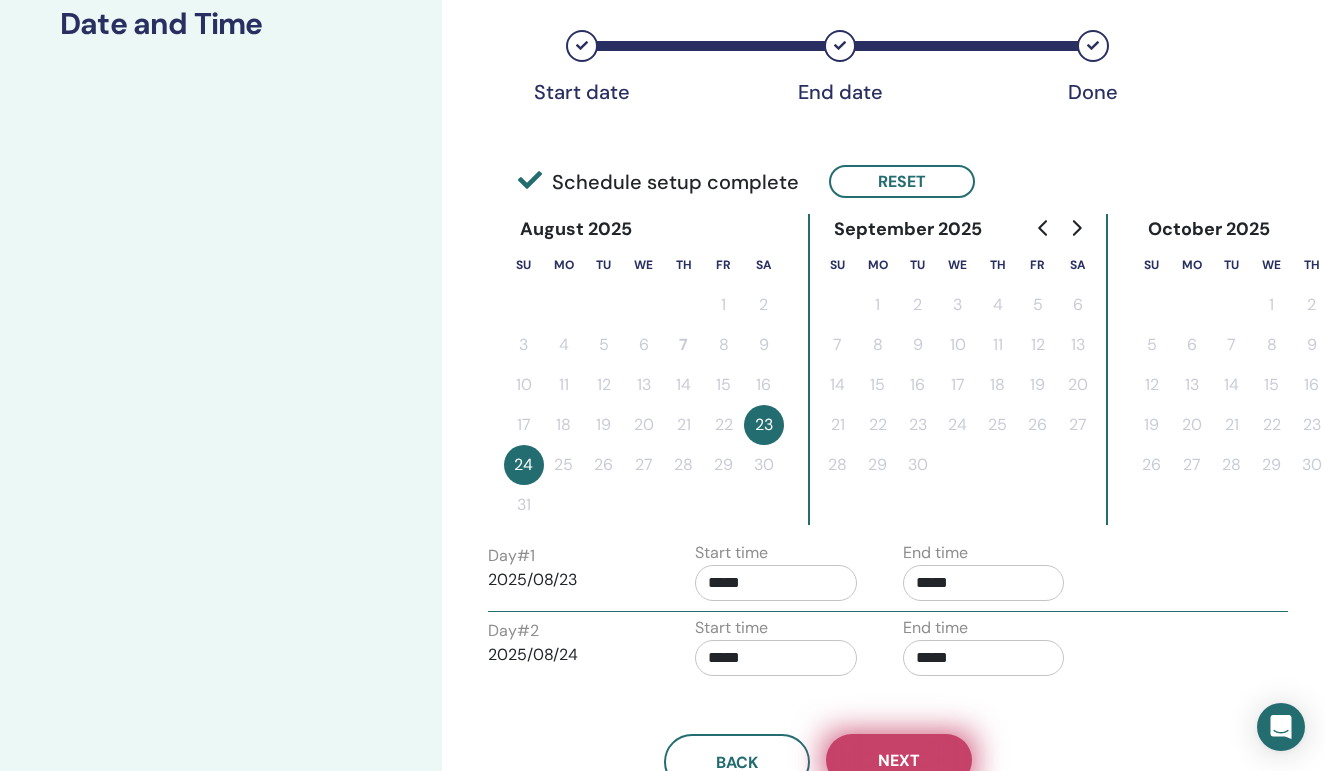 click on "Next" at bounding box center (899, 760) 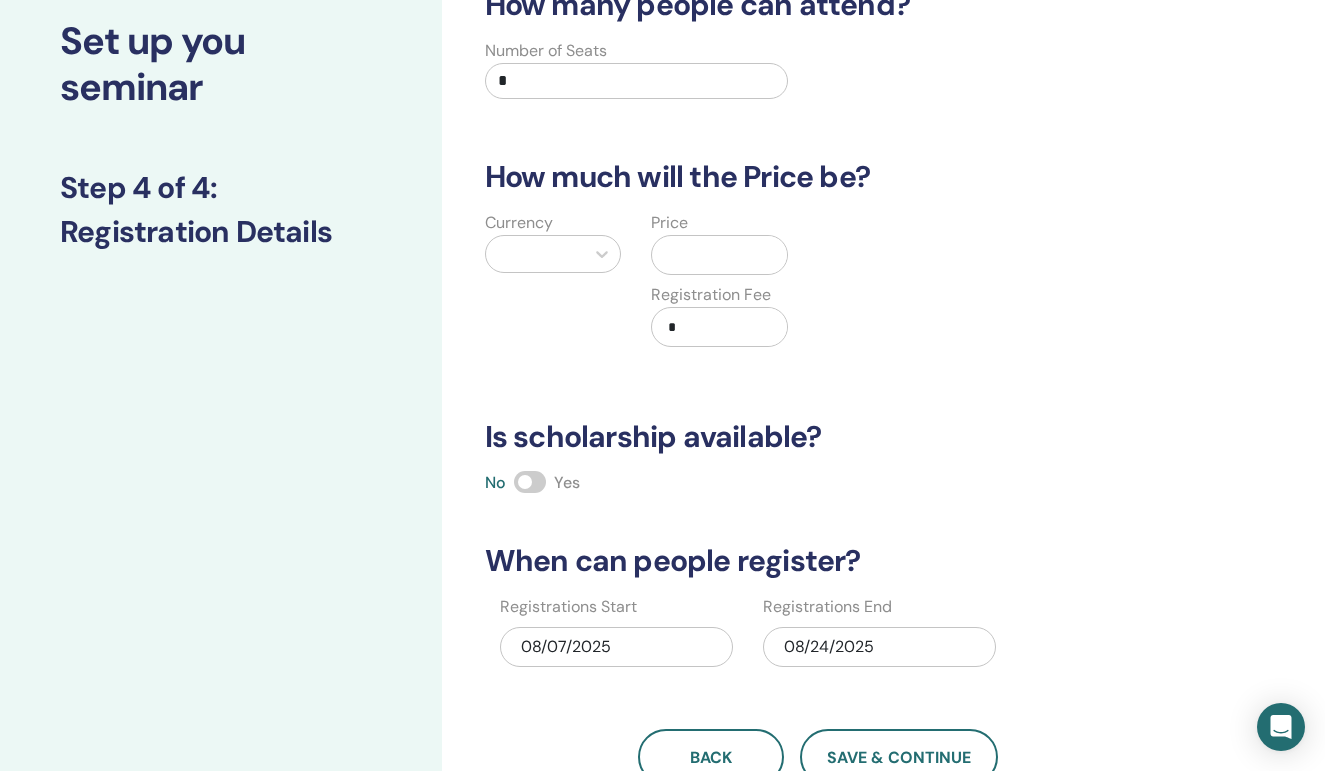 scroll, scrollTop: 117, scrollLeft: 0, axis: vertical 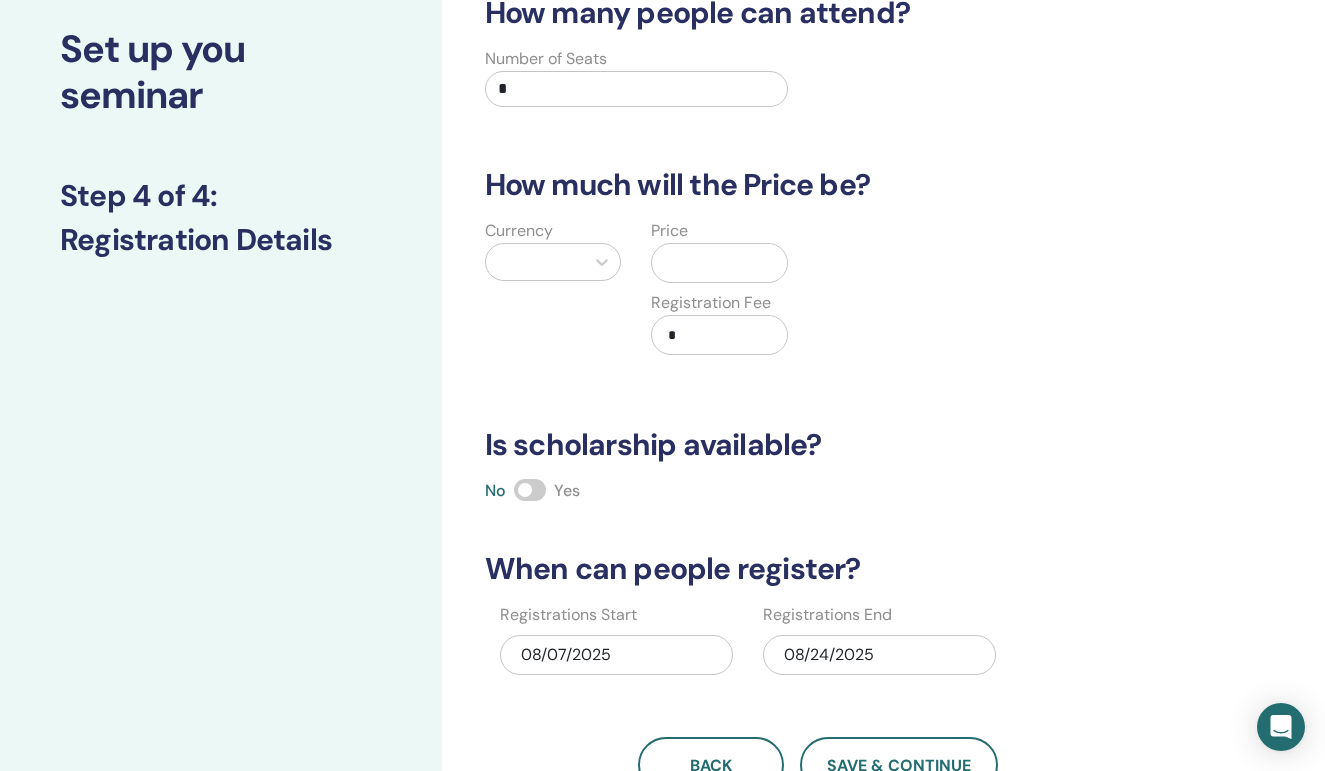 click on "*" at bounding box center [637, 89] 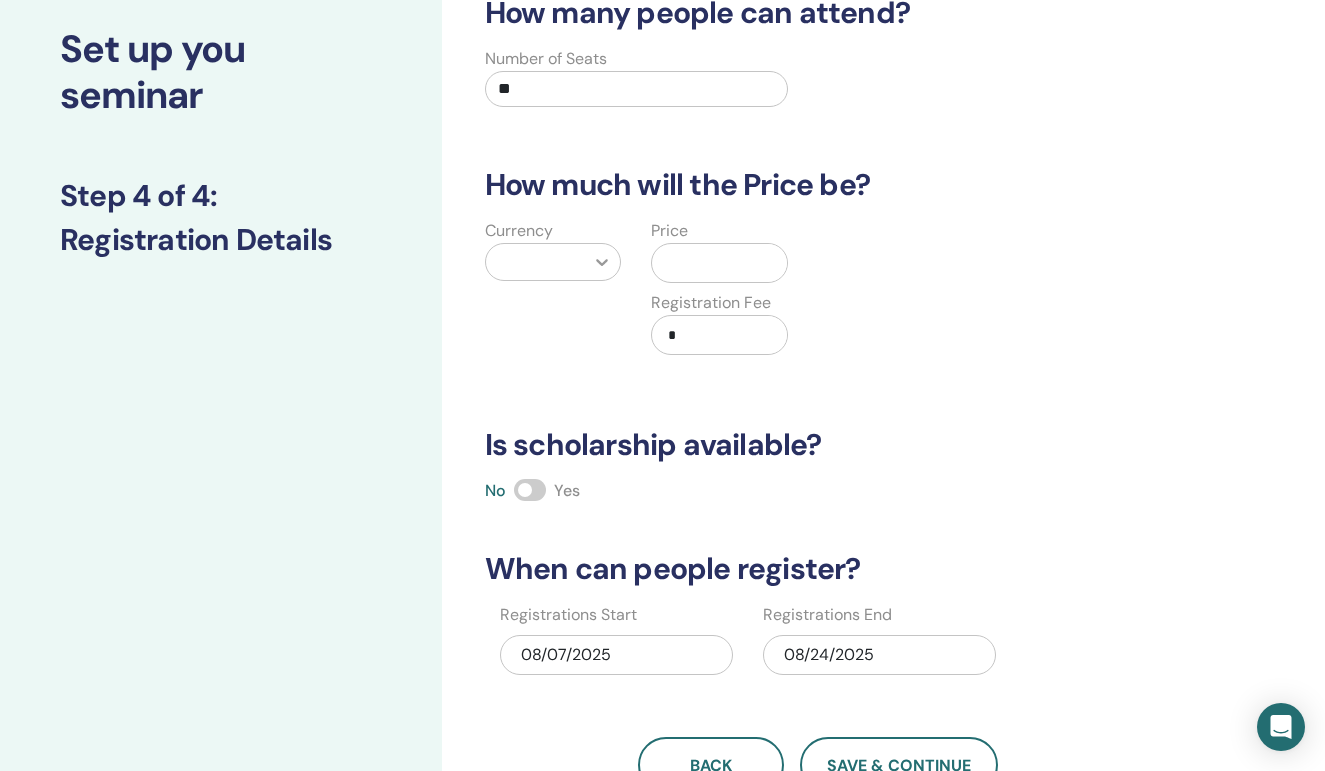 type on "**" 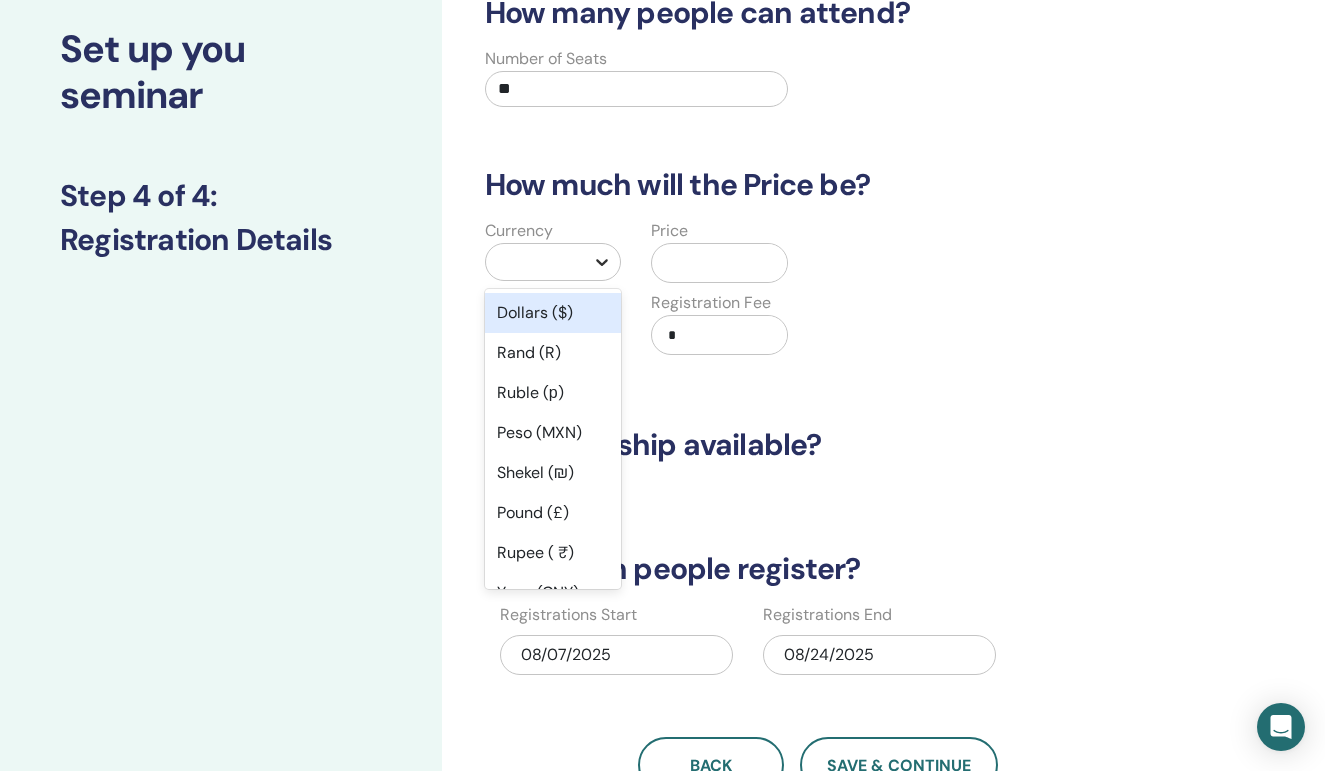 click at bounding box center [602, 262] 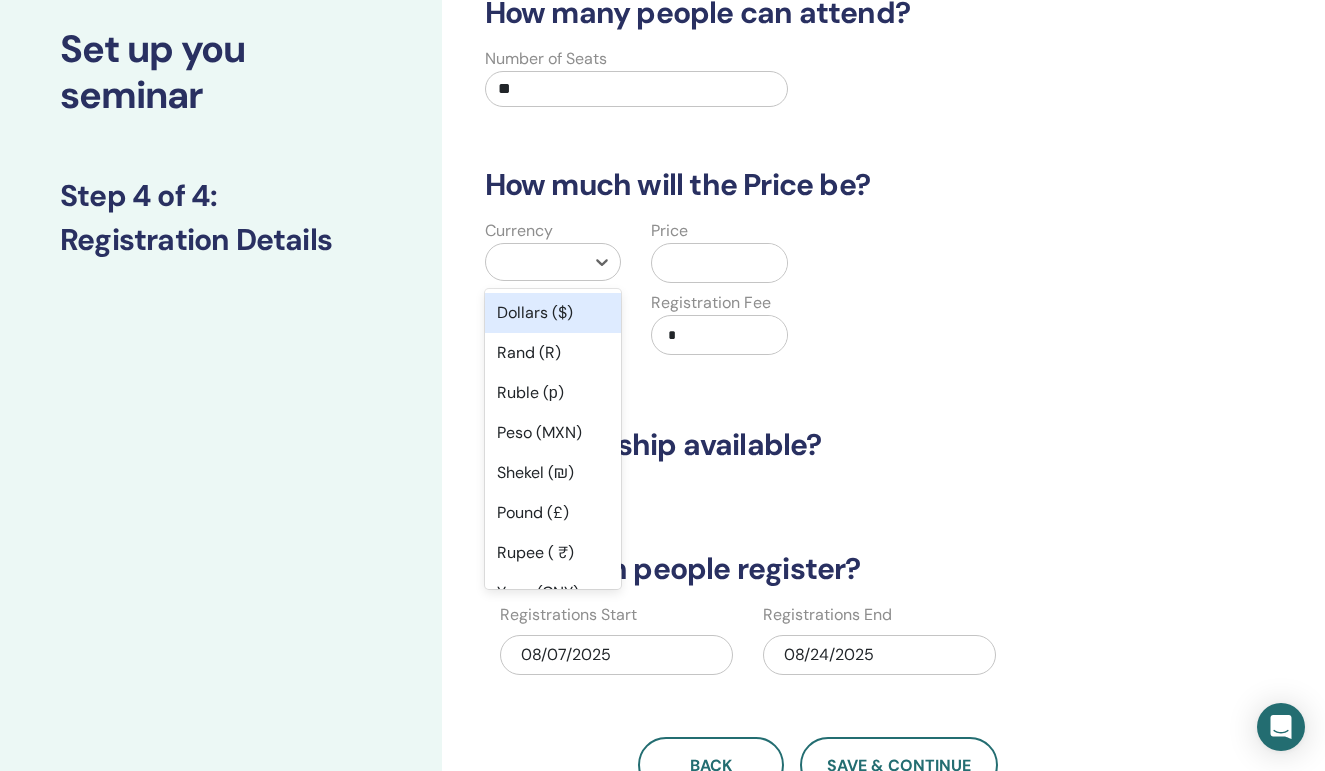 click on "Dollars ($)" at bounding box center (553, 313) 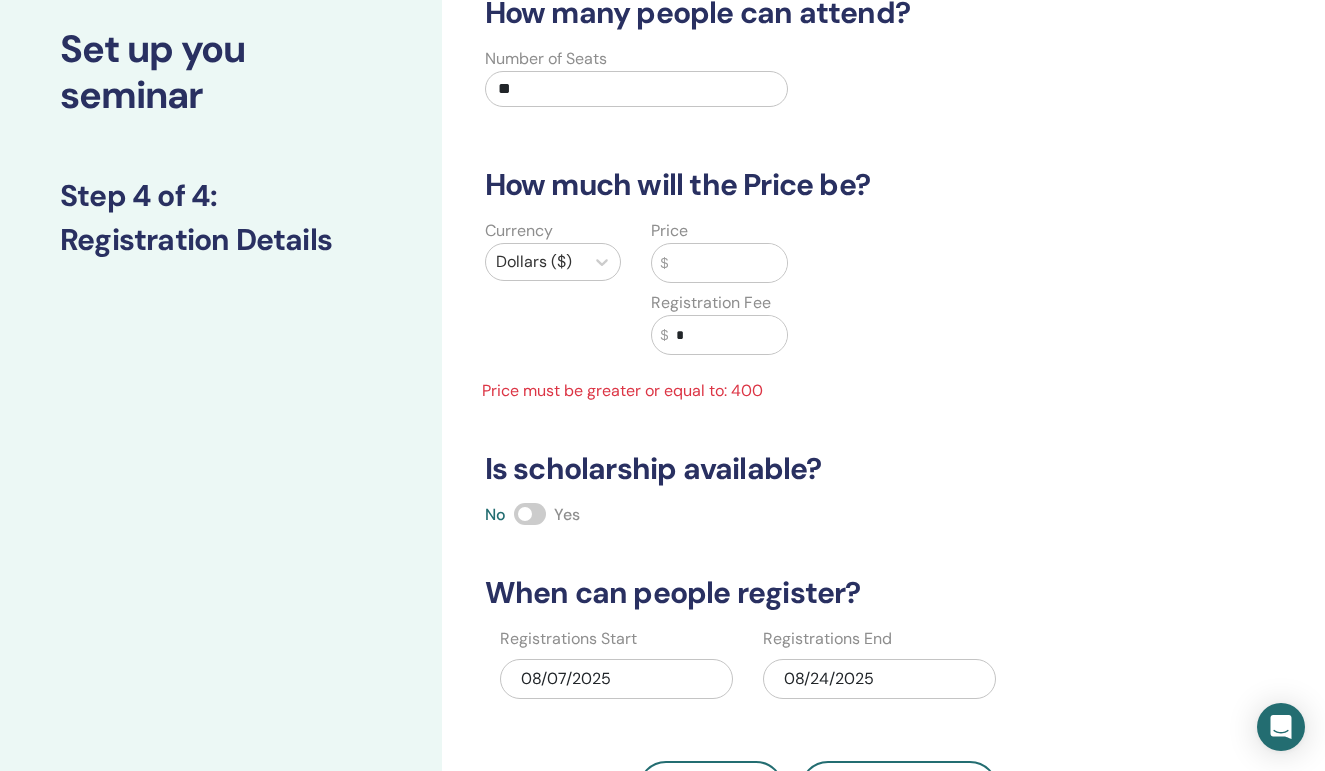 click at bounding box center (727, 263) 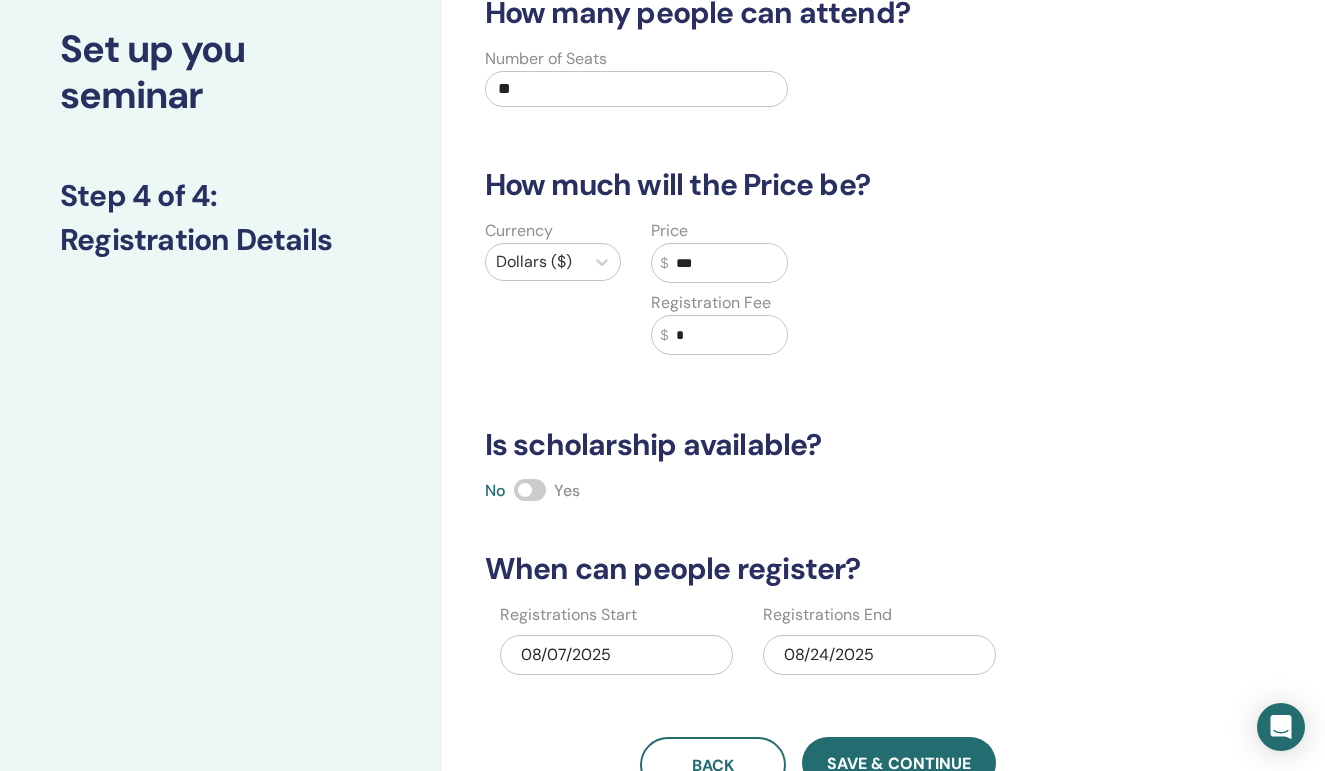 type on "***" 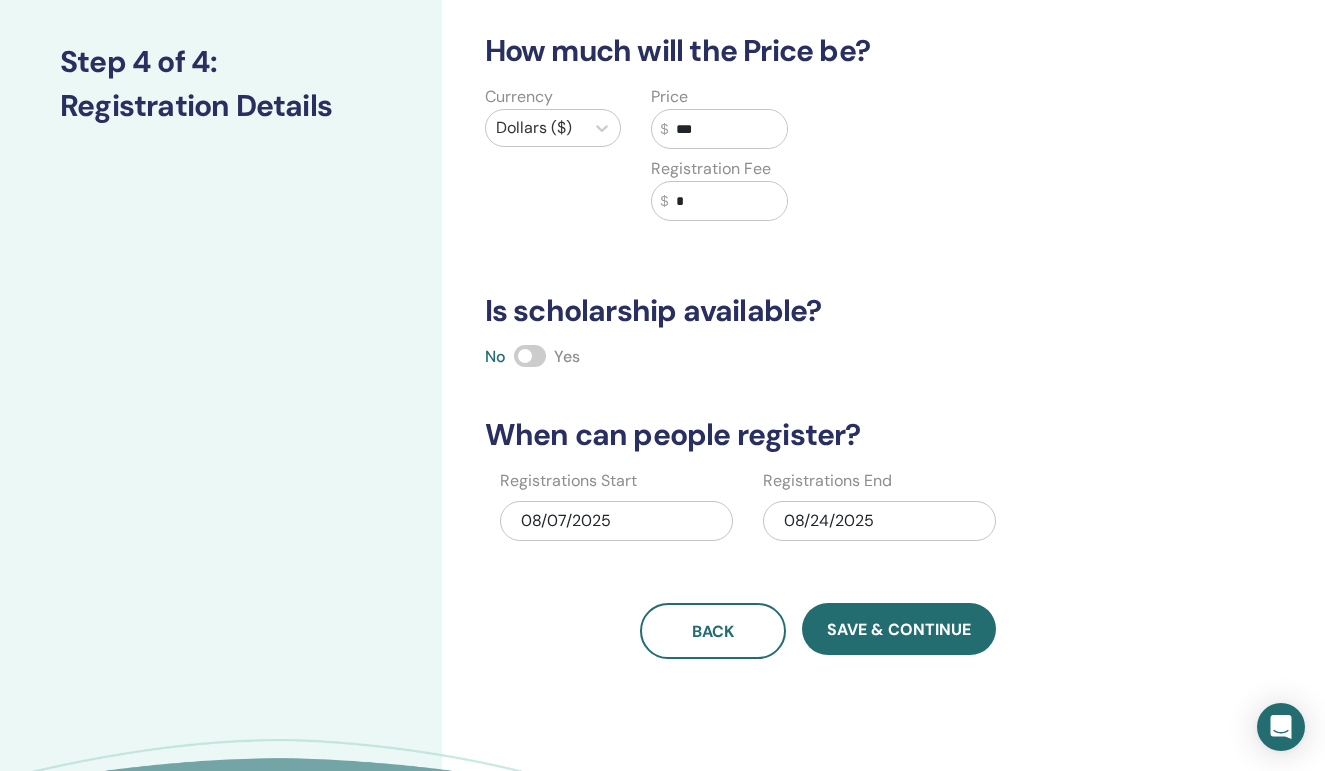 scroll, scrollTop: 255, scrollLeft: 0, axis: vertical 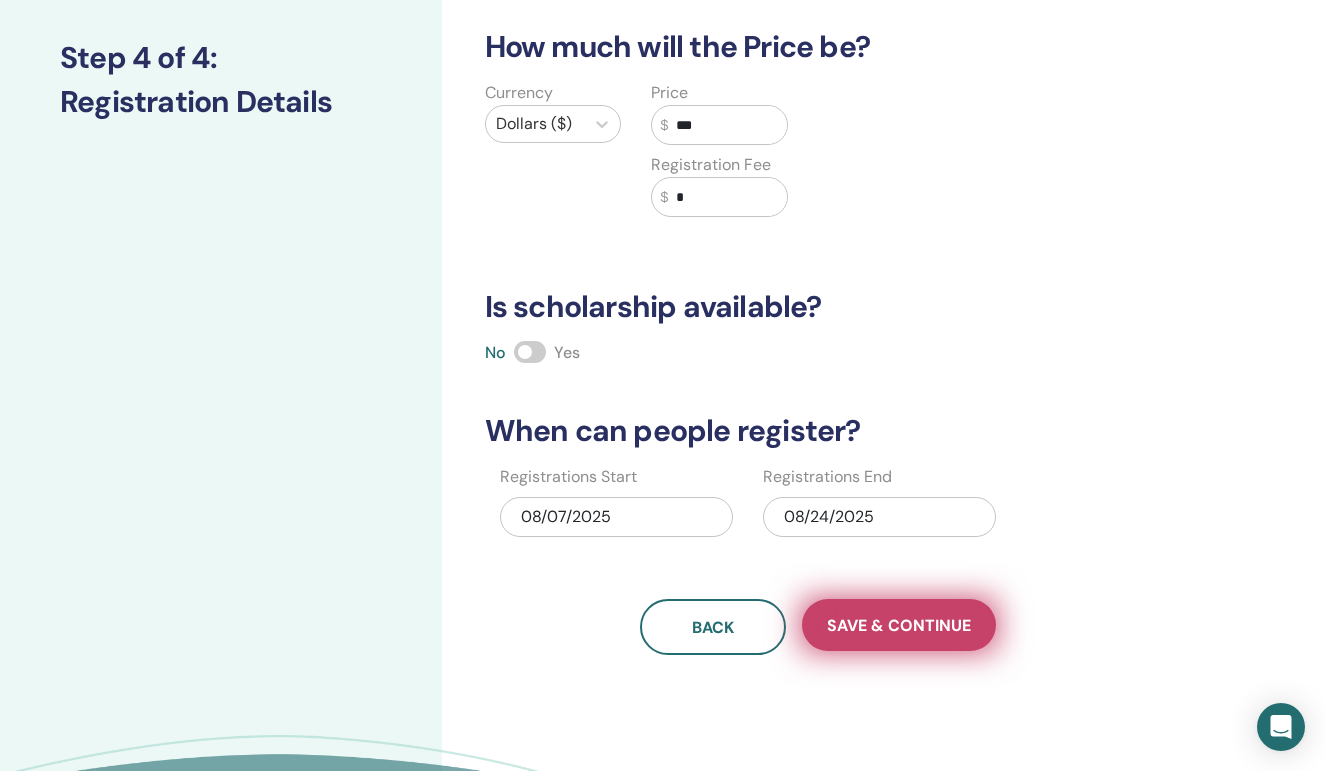click on "Save & Continue" at bounding box center (899, 625) 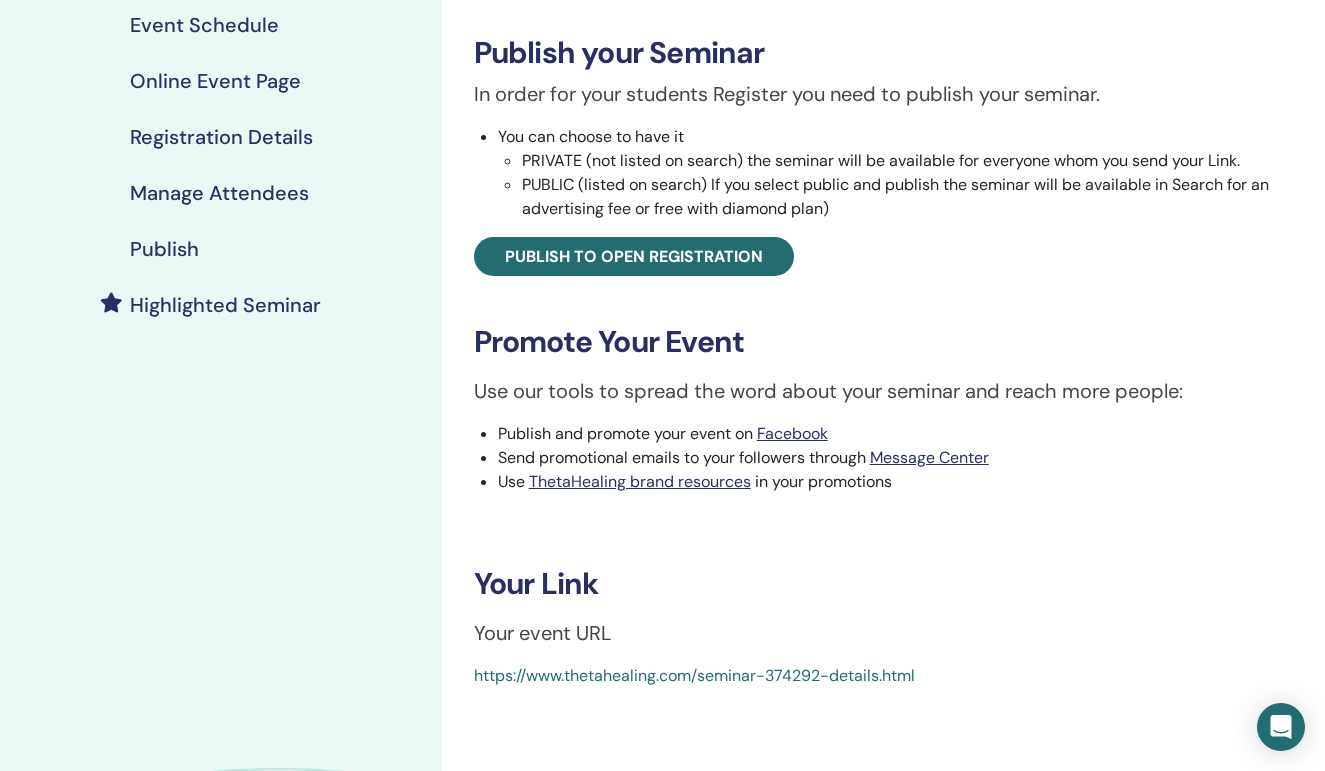 scroll, scrollTop: 352, scrollLeft: 0, axis: vertical 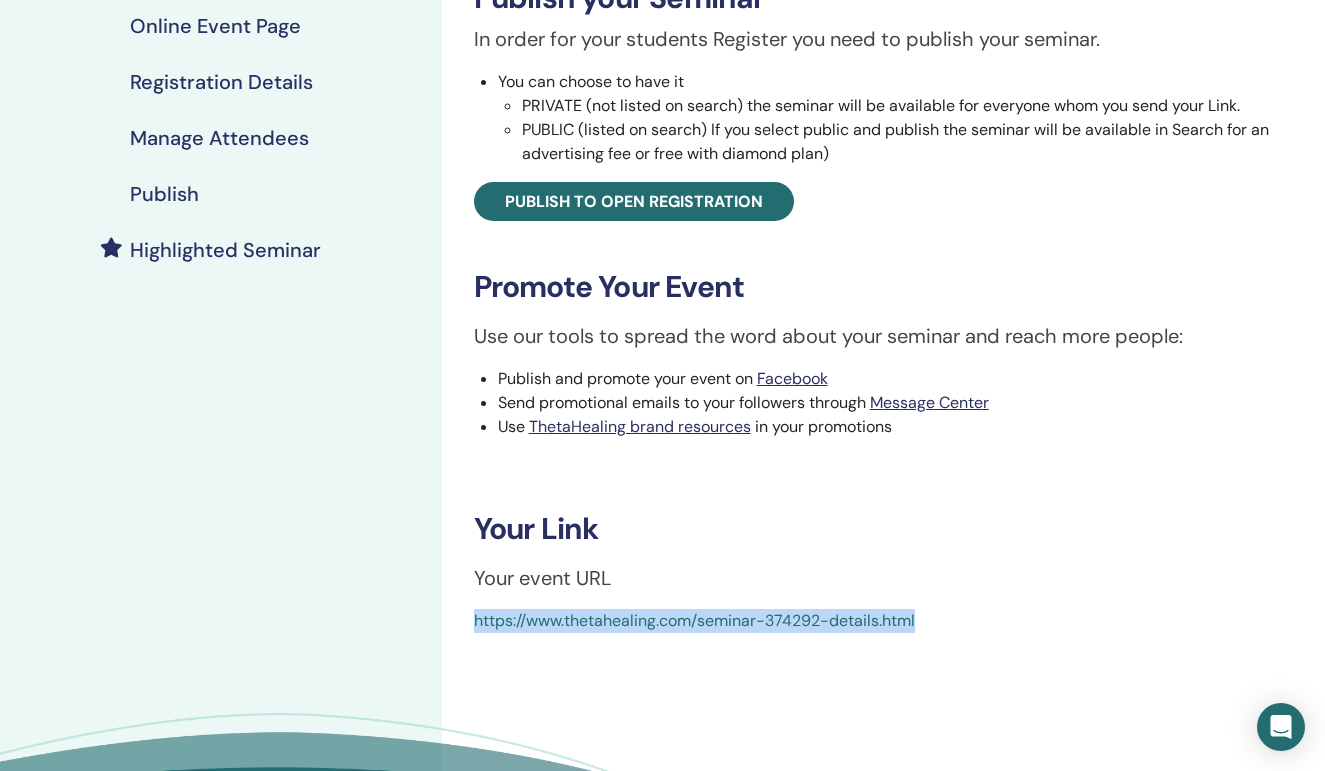 drag, startPoint x: 932, startPoint y: 621, endPoint x: 471, endPoint y: 628, distance: 461.05313 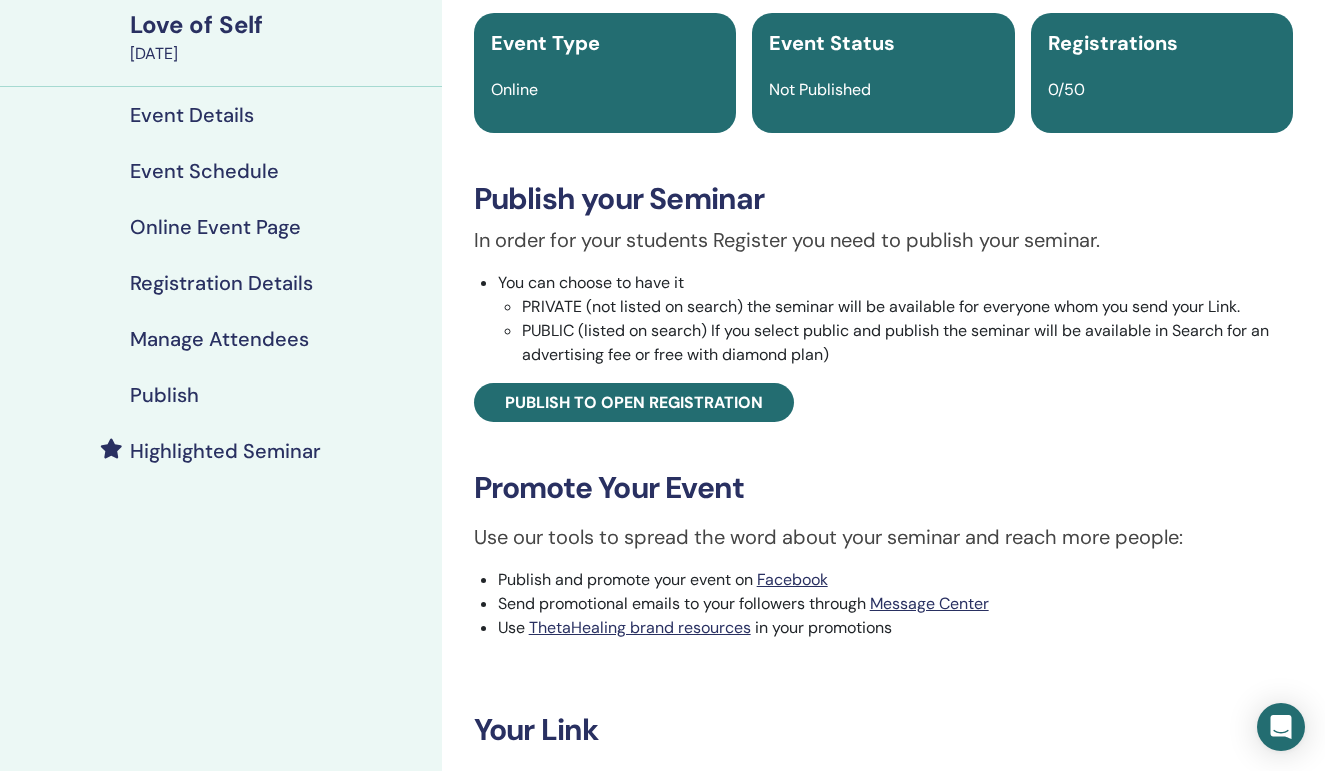 scroll, scrollTop: 91, scrollLeft: 0, axis: vertical 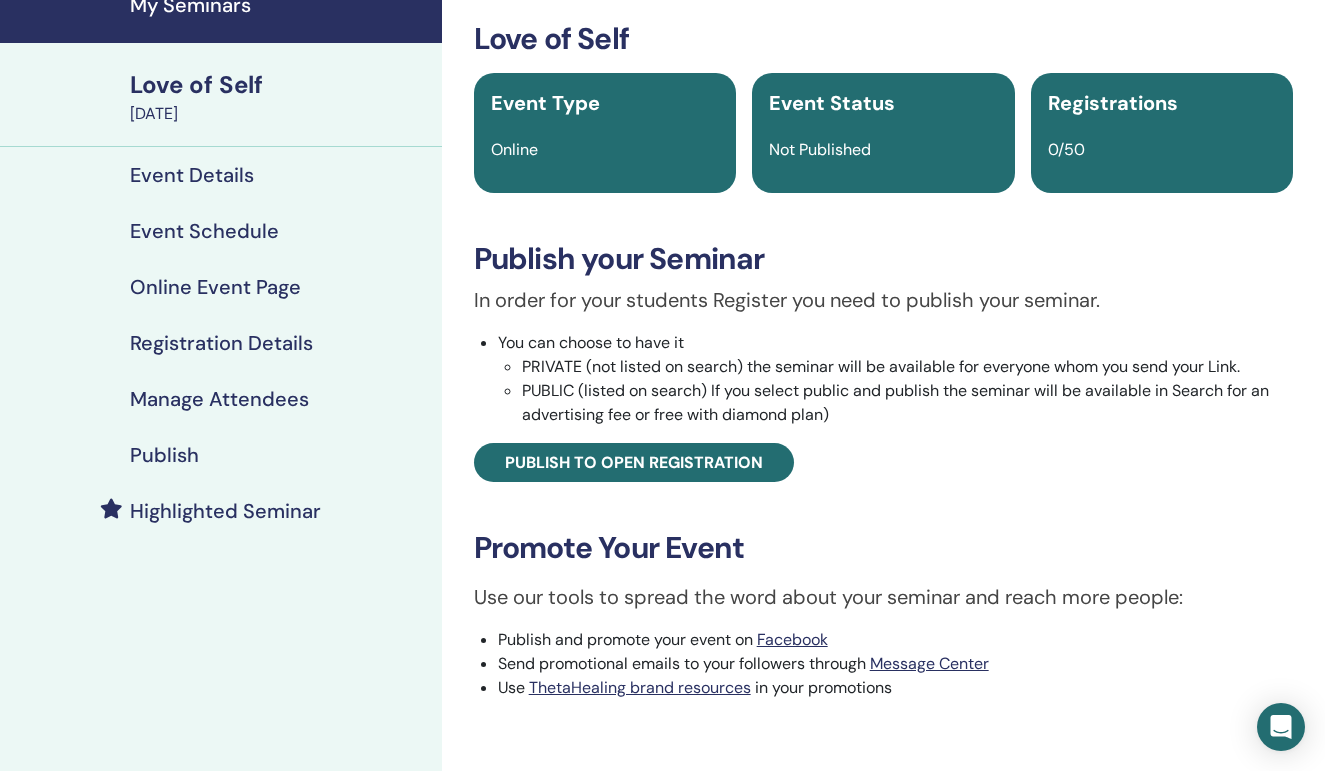click on "Publish" at bounding box center [164, 455] 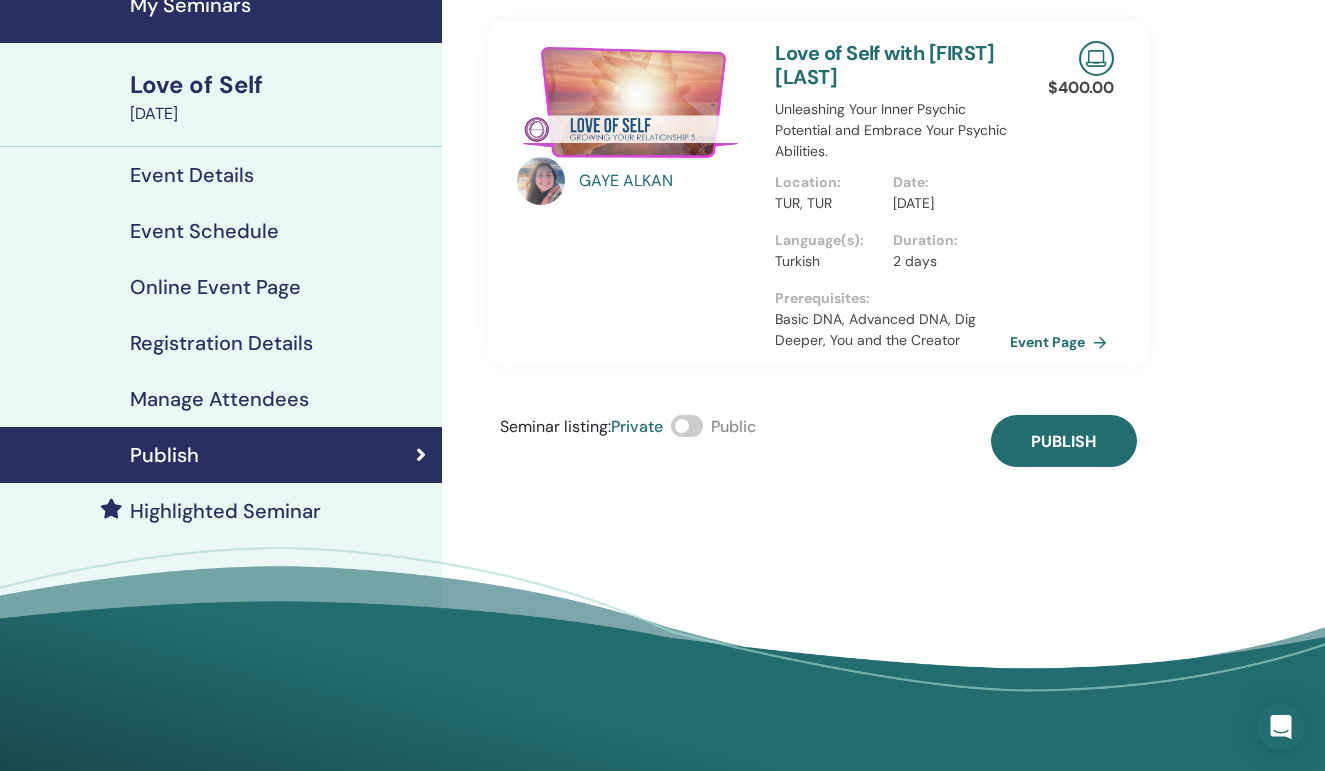 click at bounding box center (687, 426) 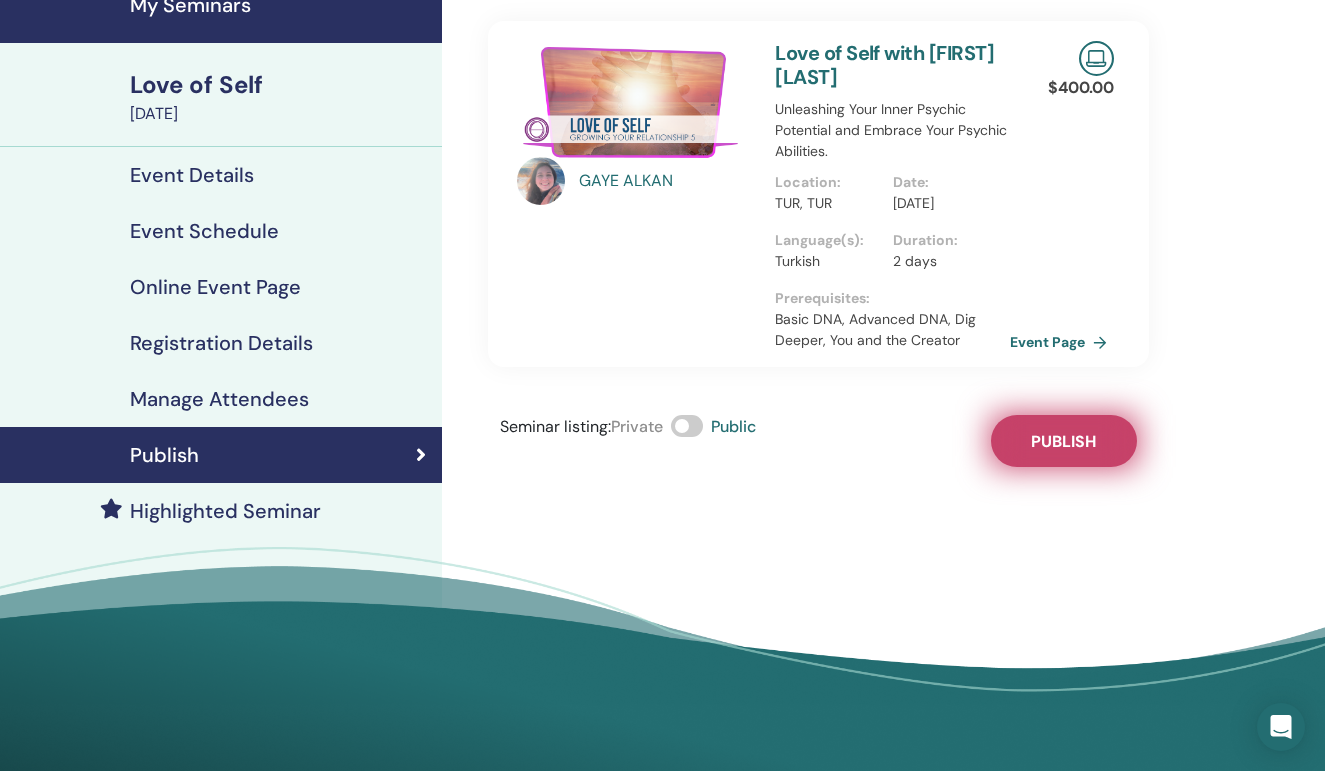 click on "Publish" at bounding box center [1063, 441] 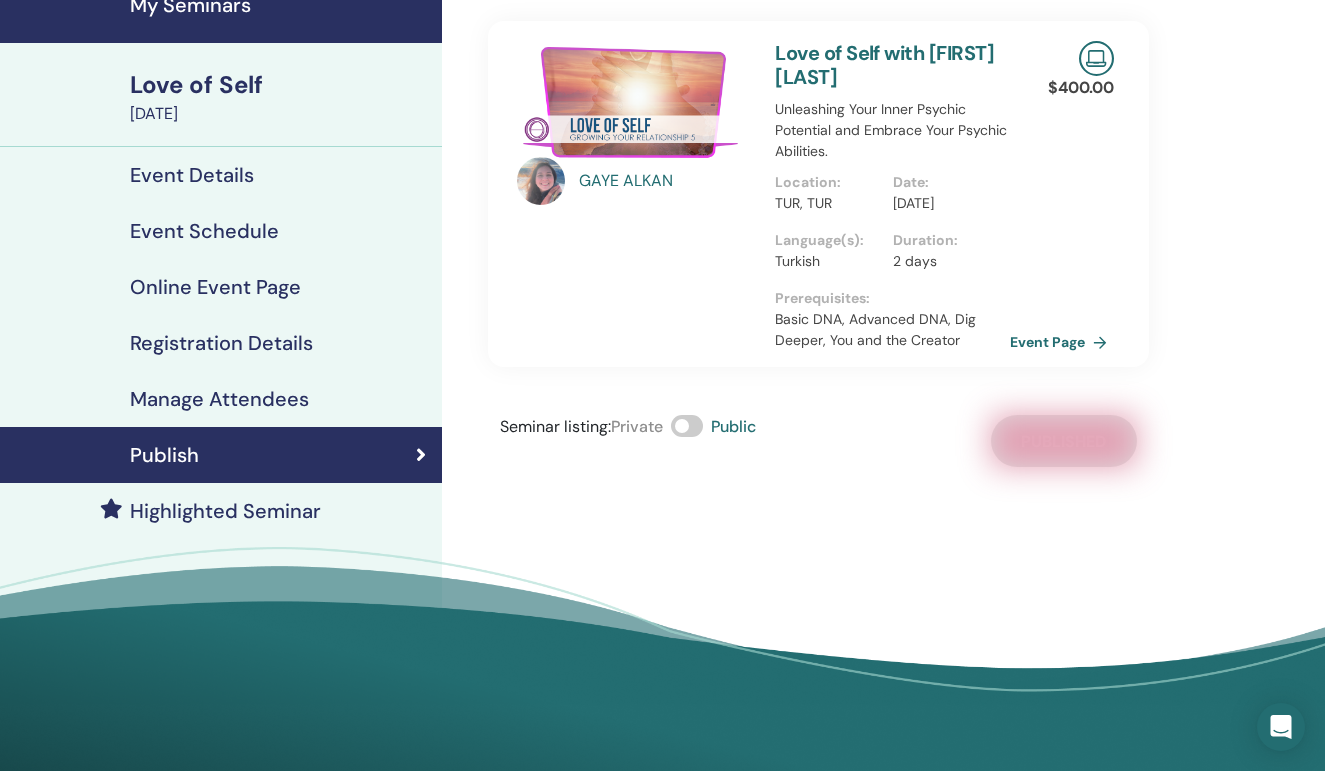 click on "Love of Self" at bounding box center [280, 85] 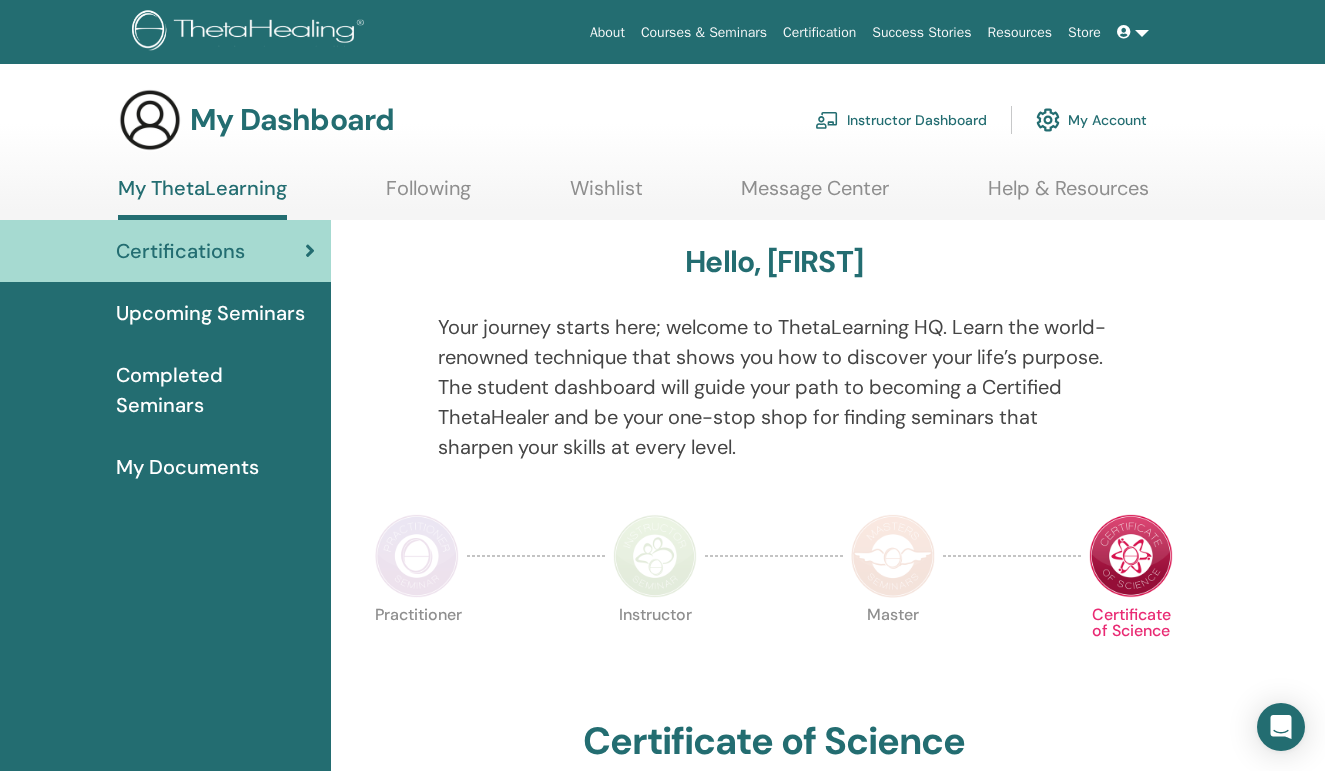 scroll, scrollTop: 0, scrollLeft: 0, axis: both 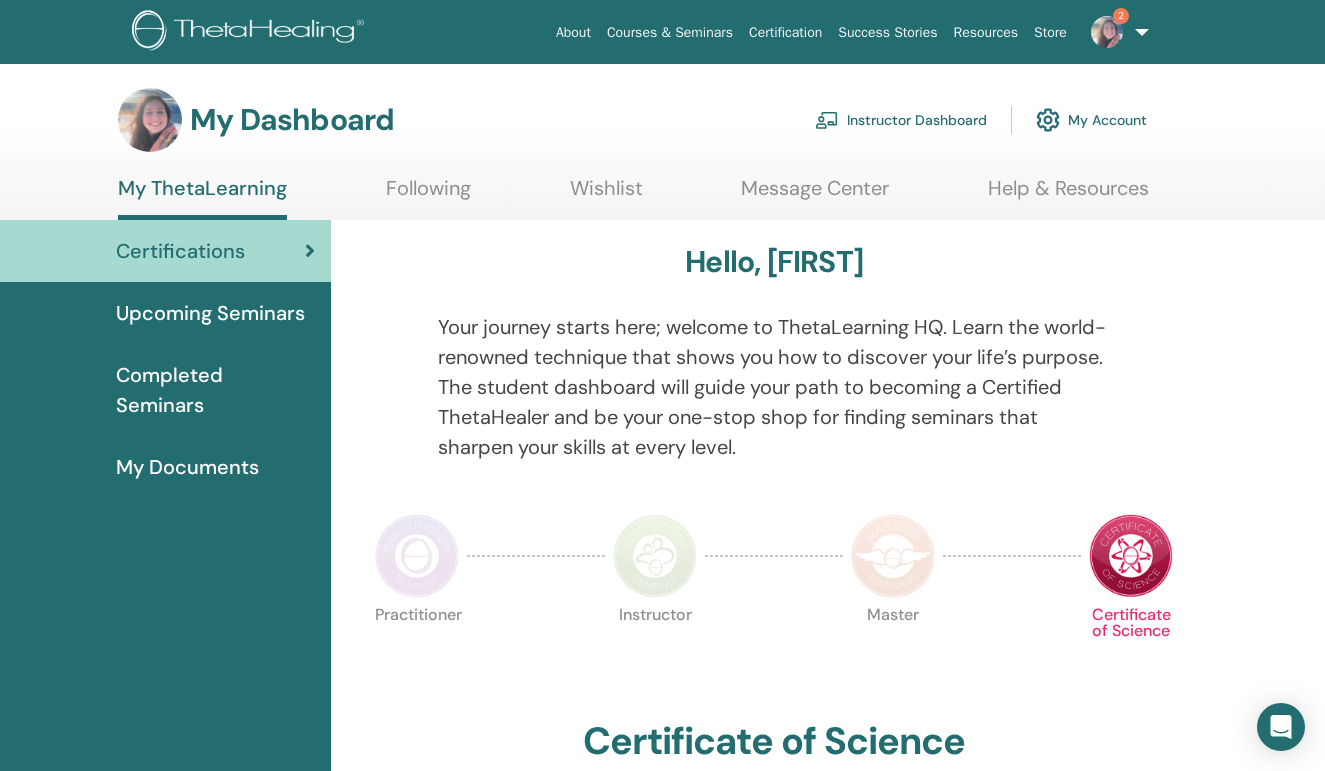 click on "Instructor Dashboard" at bounding box center [901, 120] 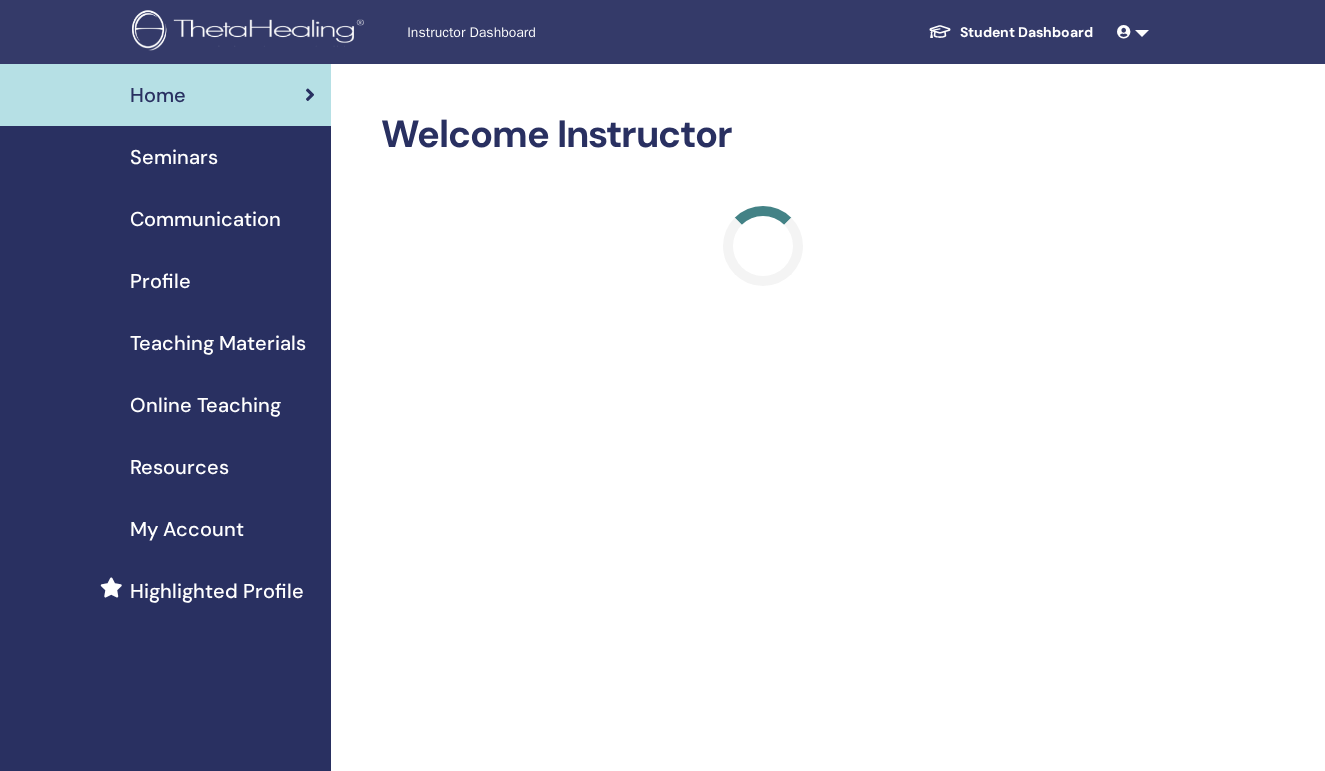 scroll, scrollTop: 0, scrollLeft: 0, axis: both 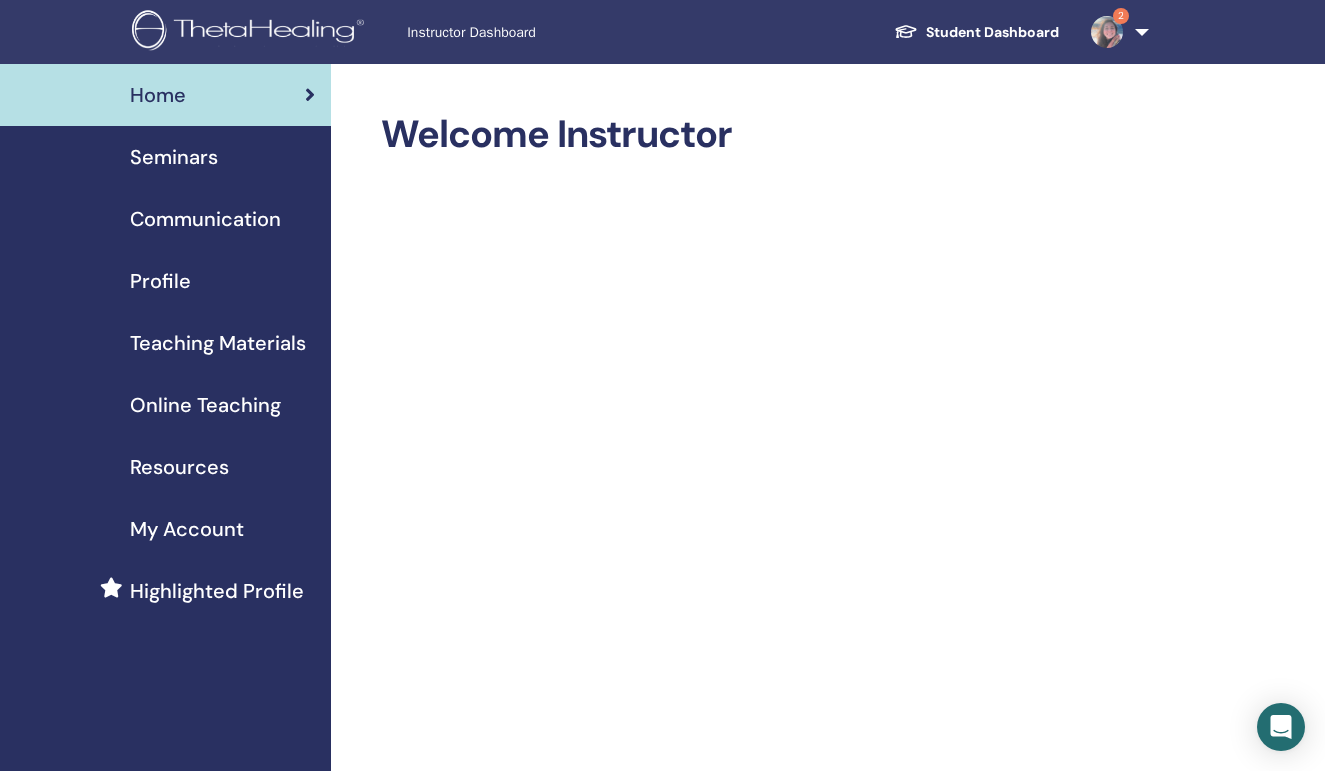 click on "Seminars" at bounding box center [174, 157] 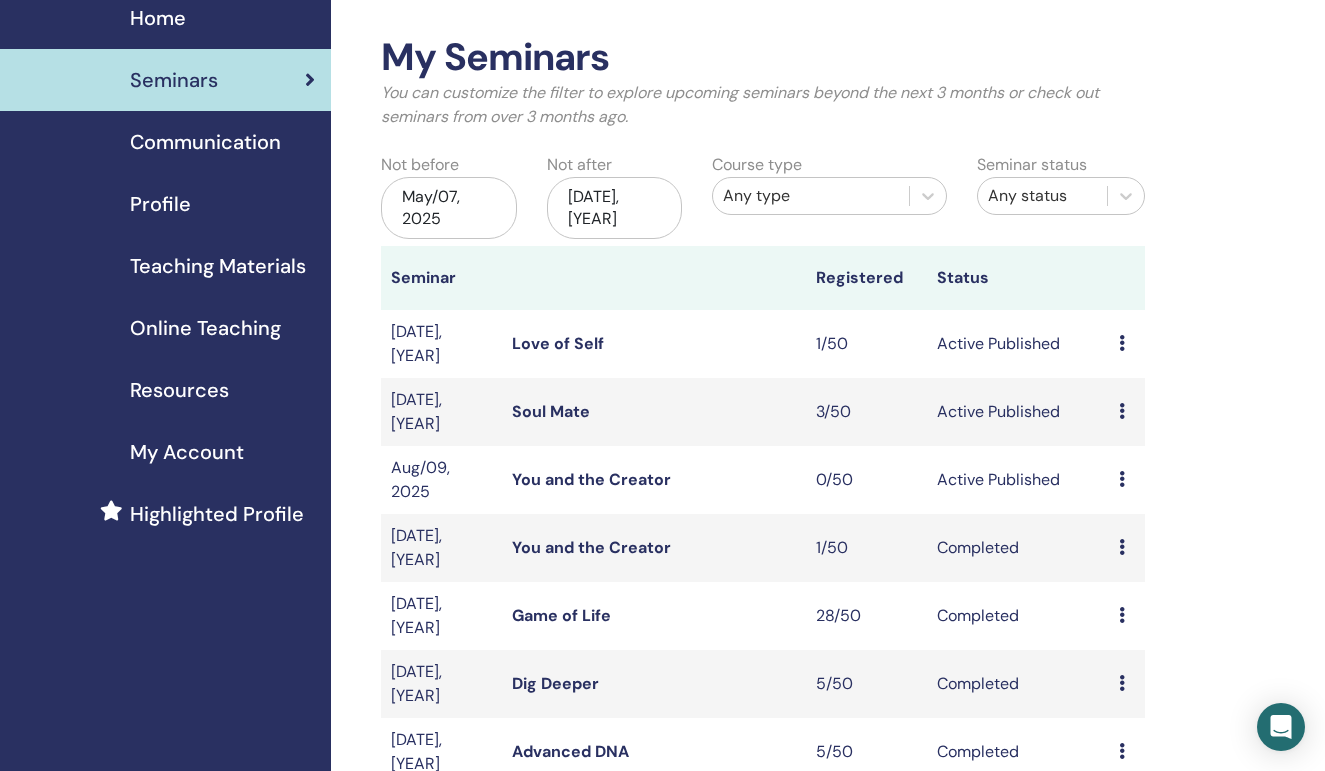 scroll, scrollTop: 90, scrollLeft: 0, axis: vertical 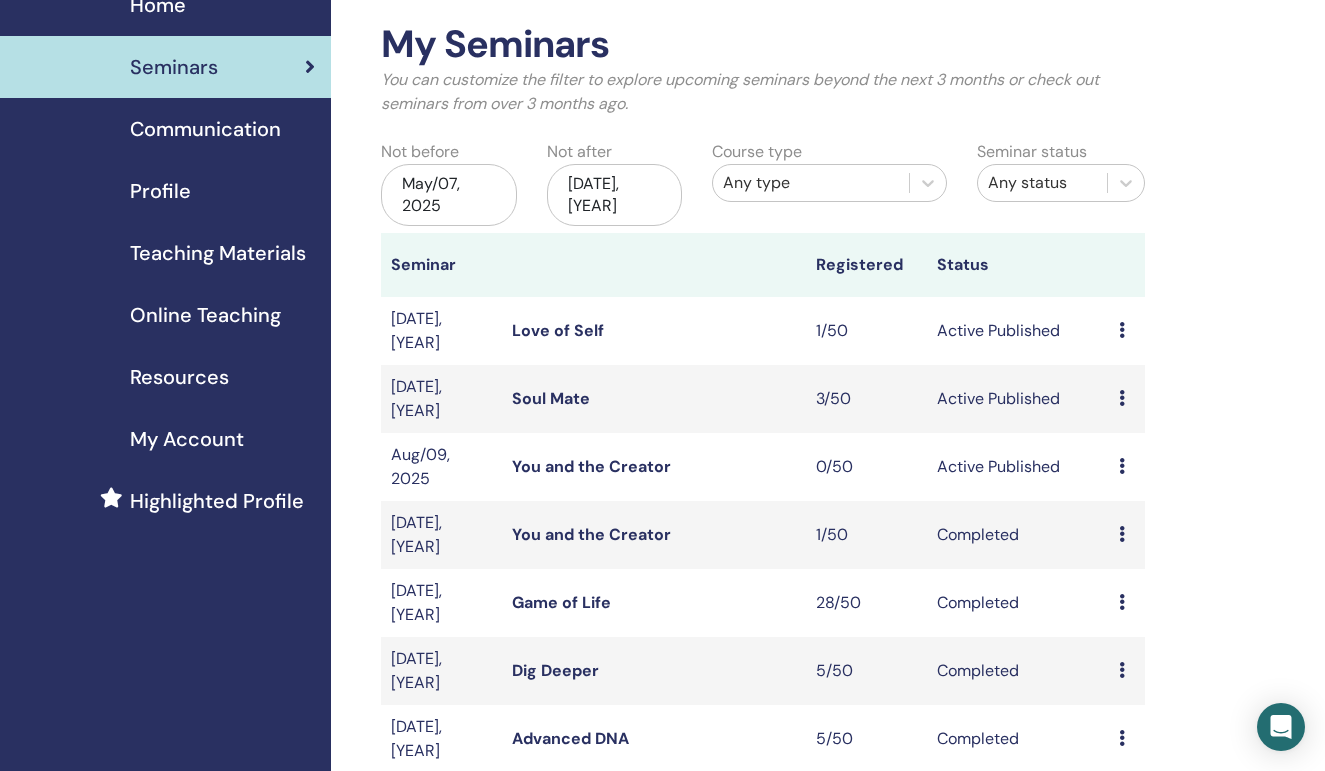 click on "You and the Creator" at bounding box center [591, 466] 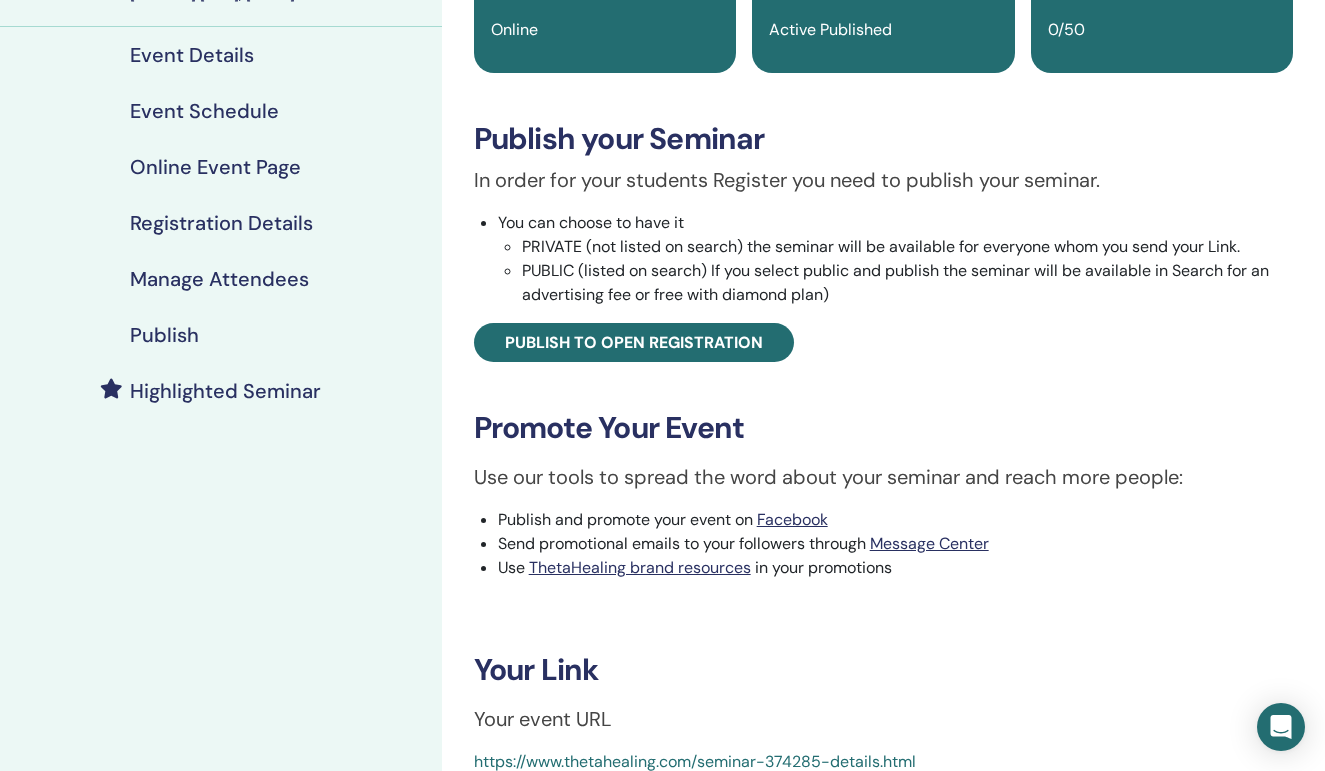 scroll, scrollTop: 231, scrollLeft: 0, axis: vertical 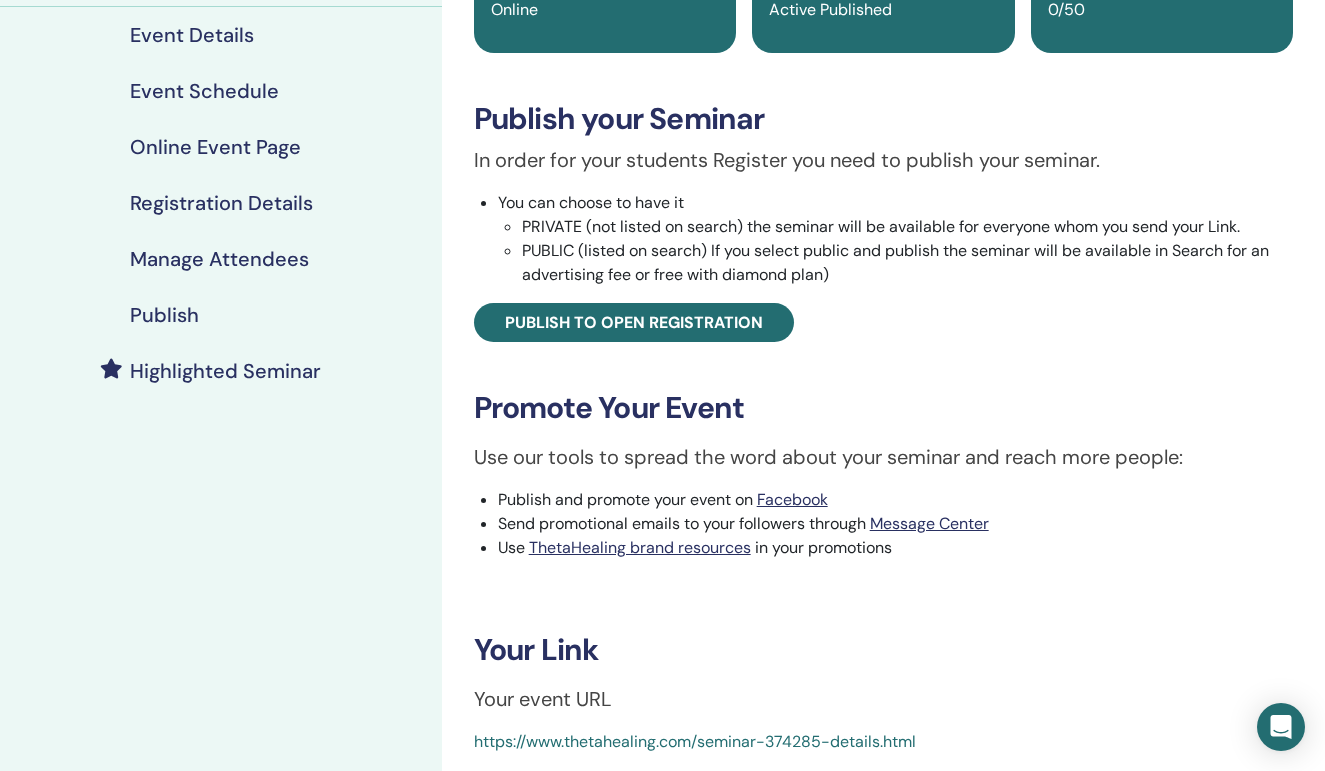 click on "Event Schedule" at bounding box center (204, 91) 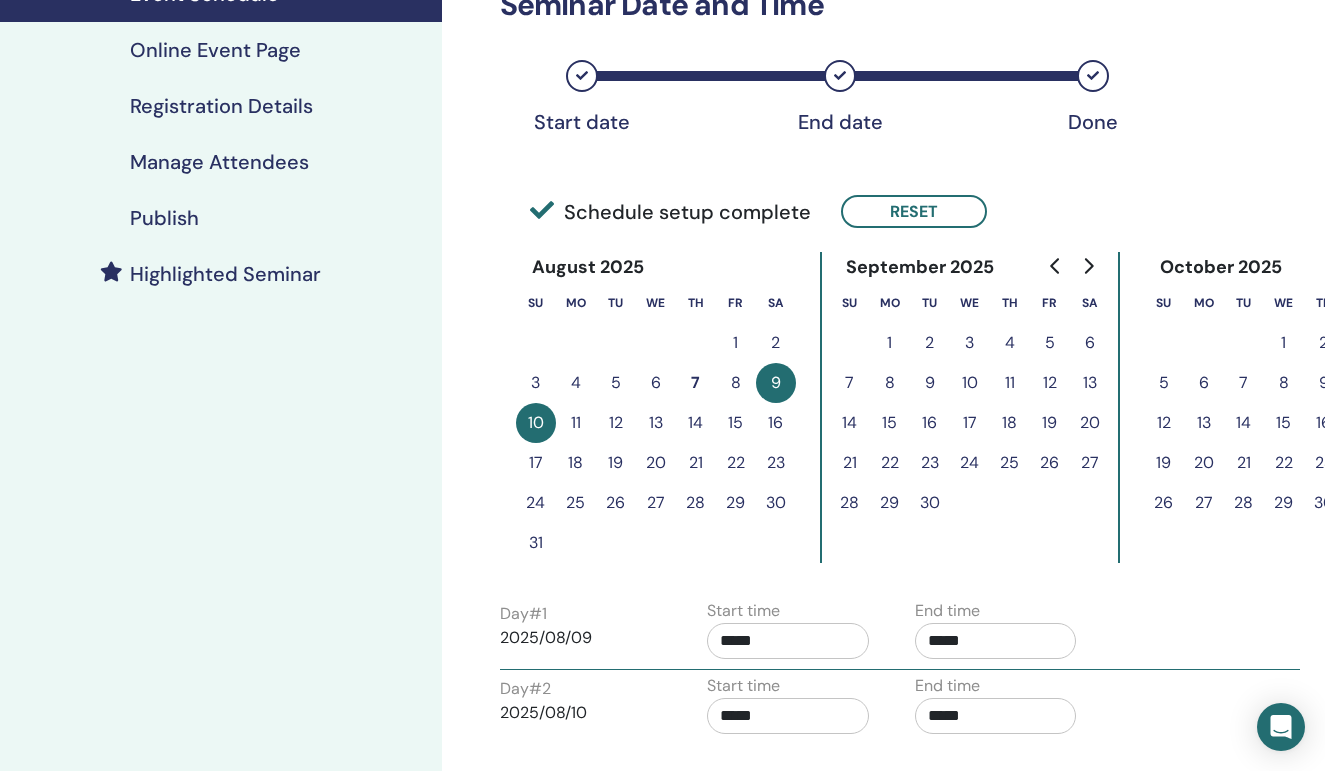 scroll, scrollTop: 330, scrollLeft: 0, axis: vertical 